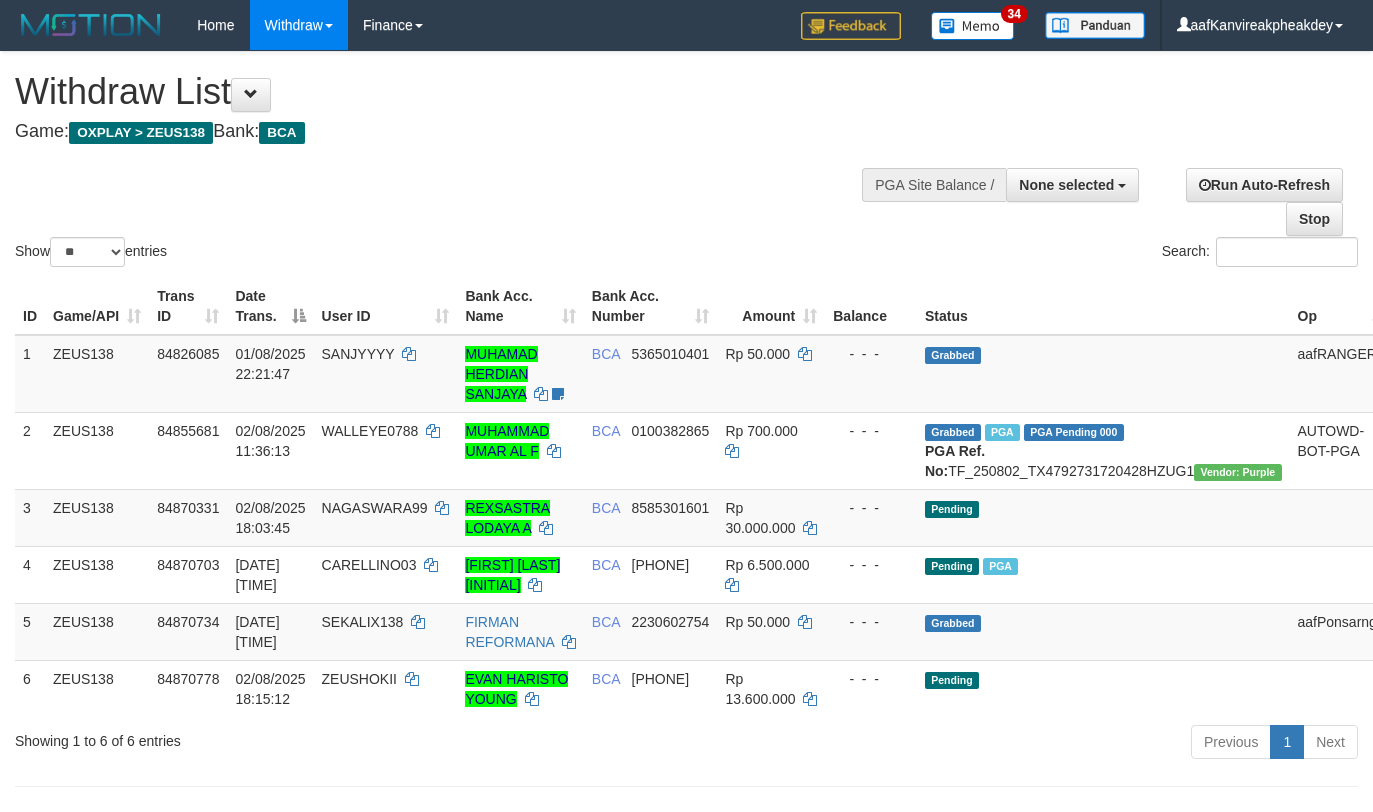 select 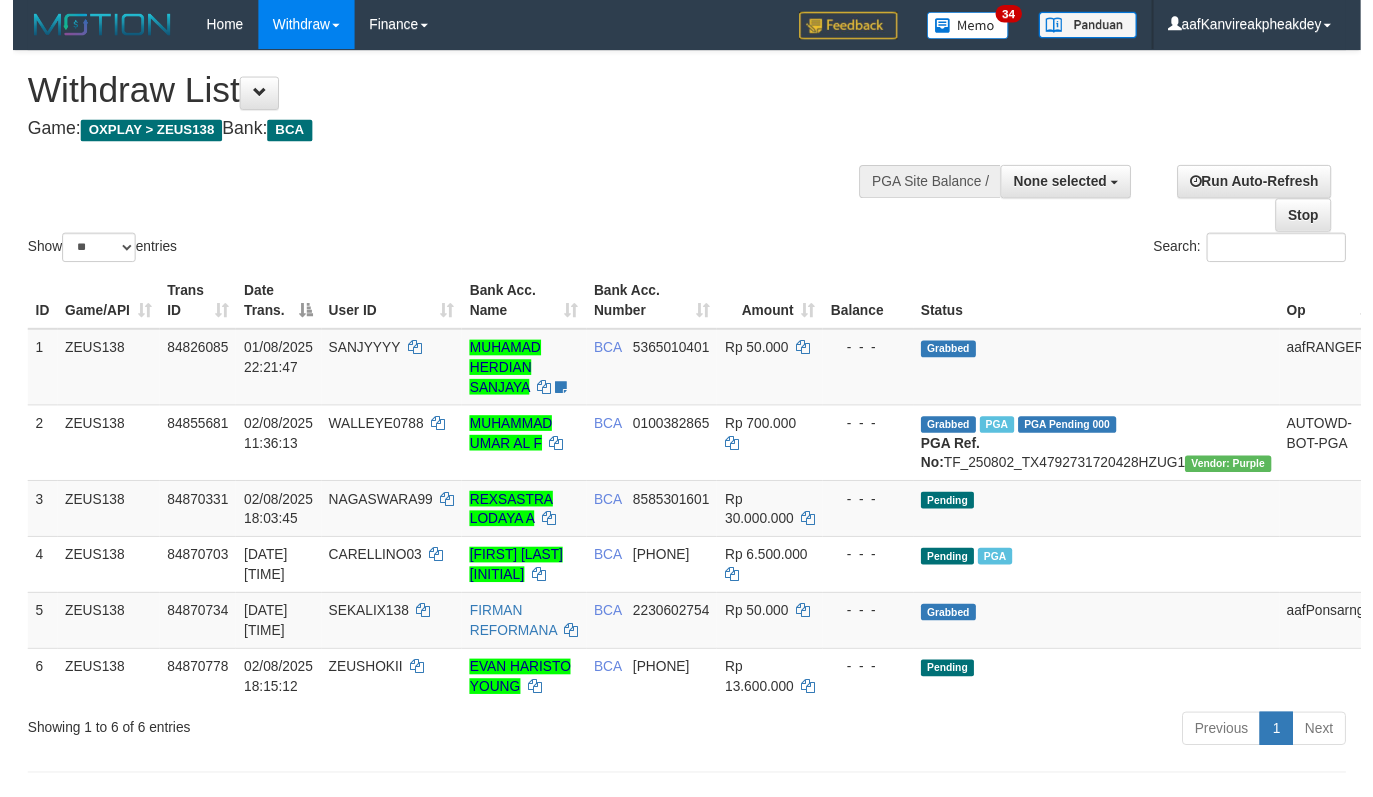scroll, scrollTop: 0, scrollLeft: 0, axis: both 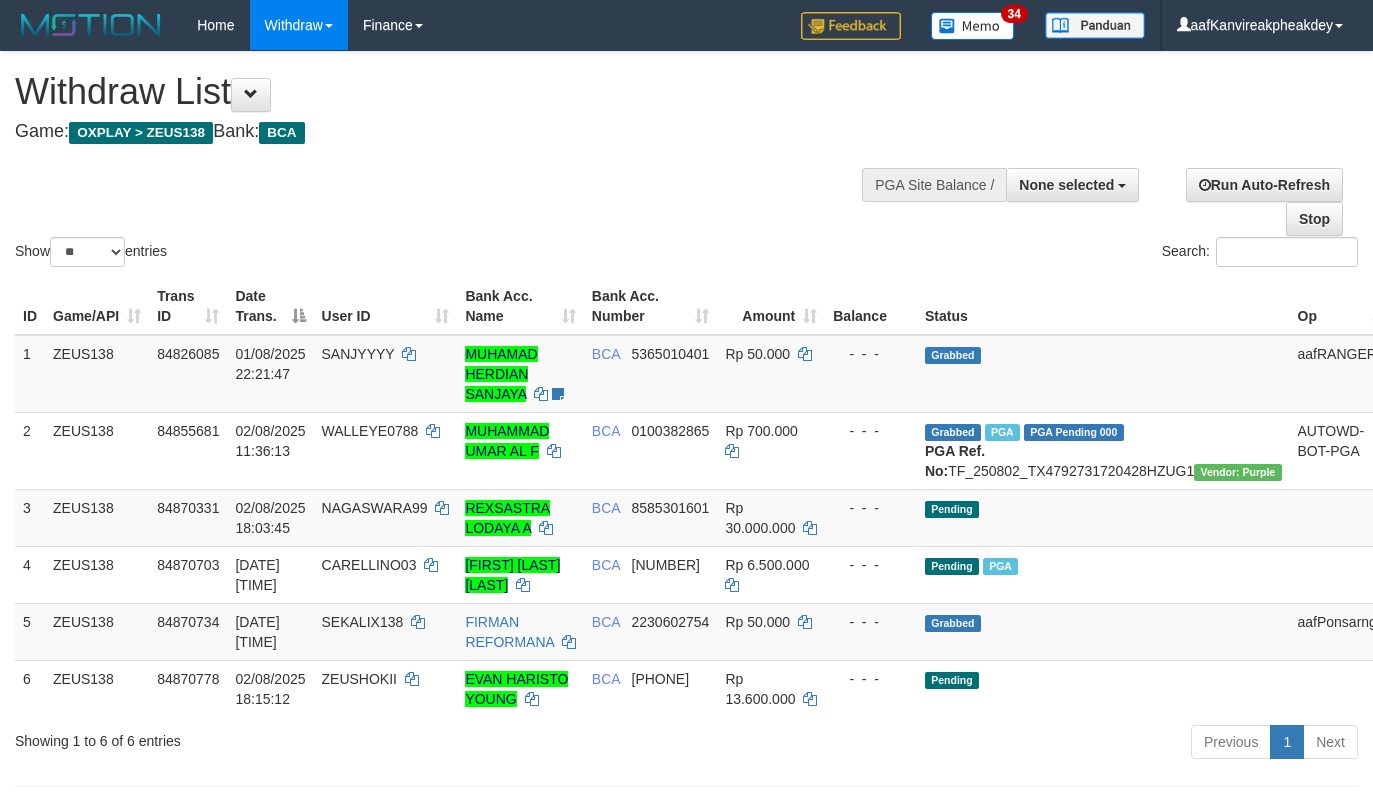 select 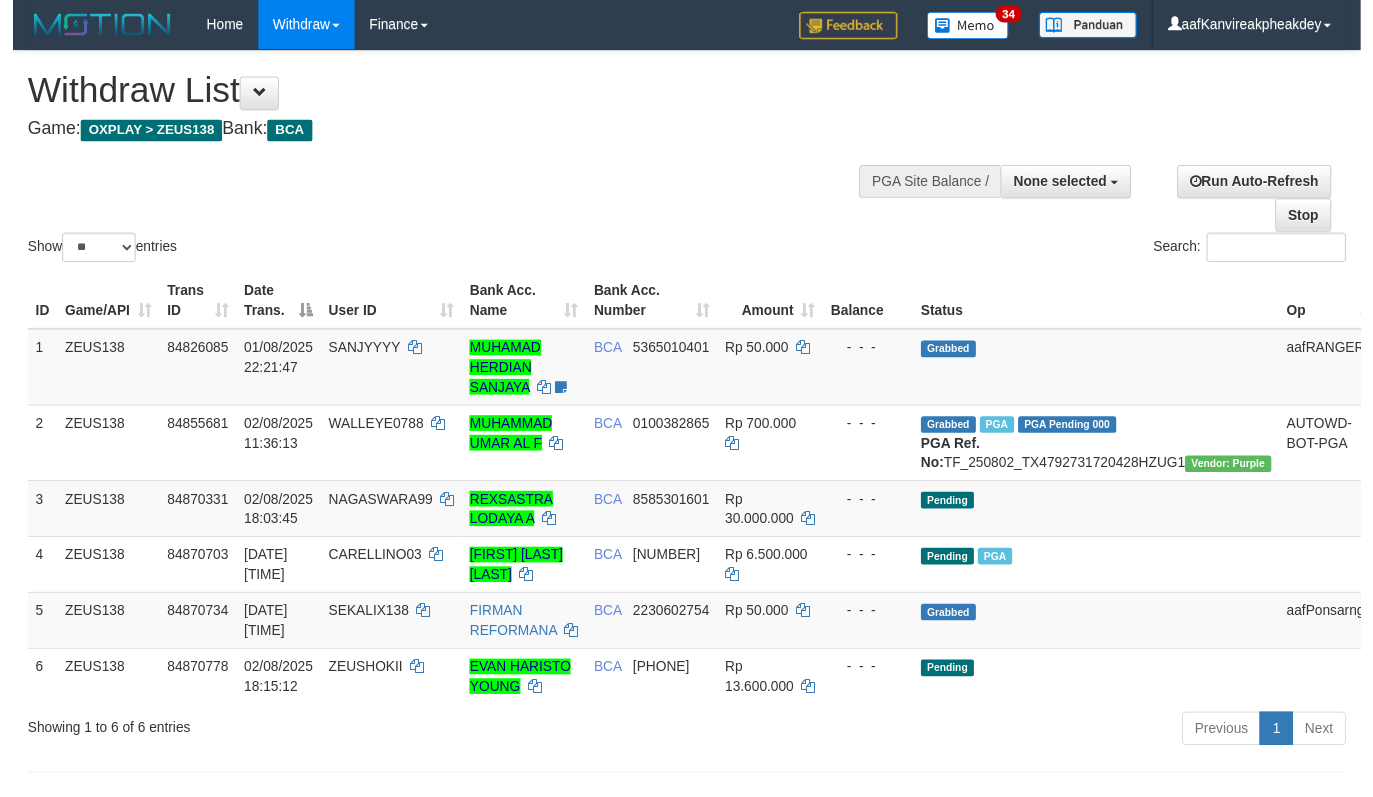 scroll, scrollTop: 0, scrollLeft: 0, axis: both 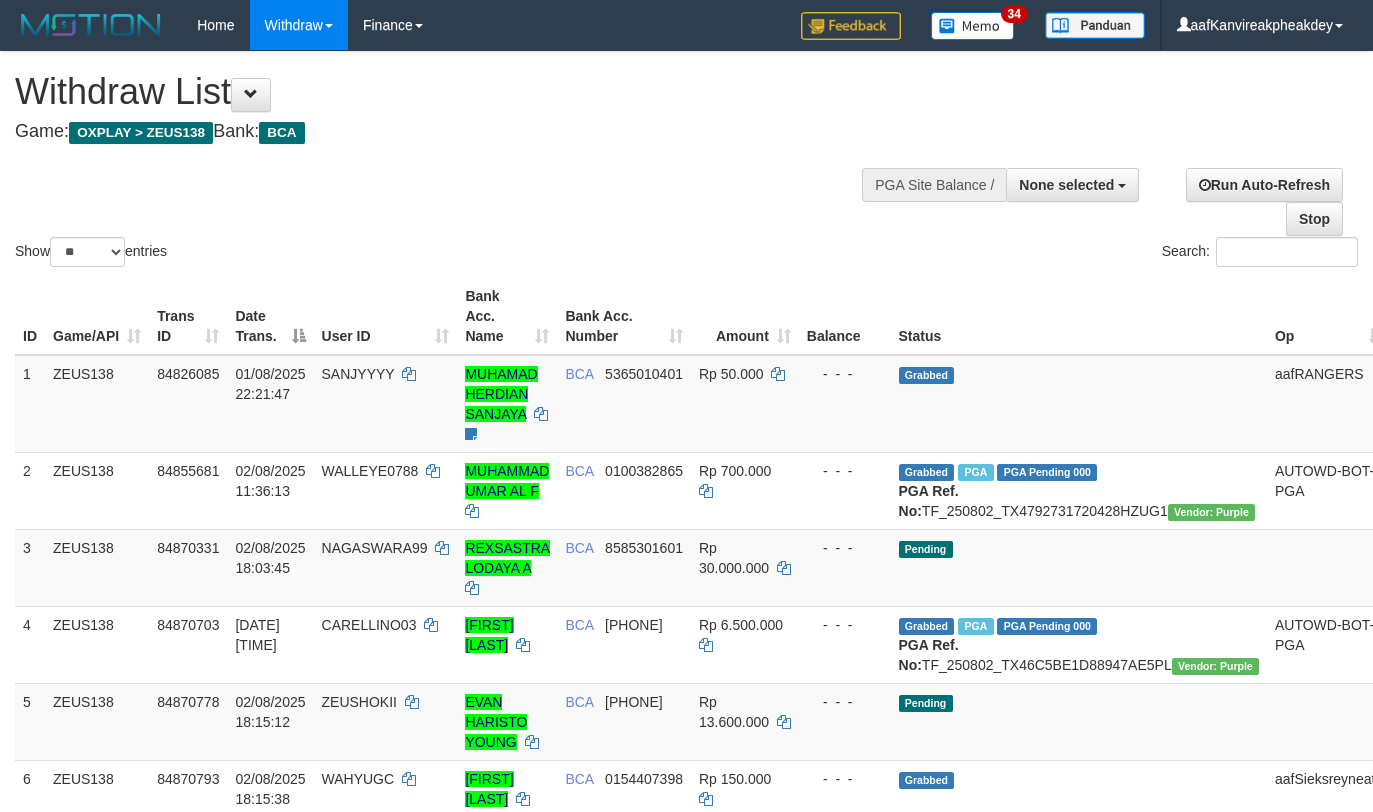 select 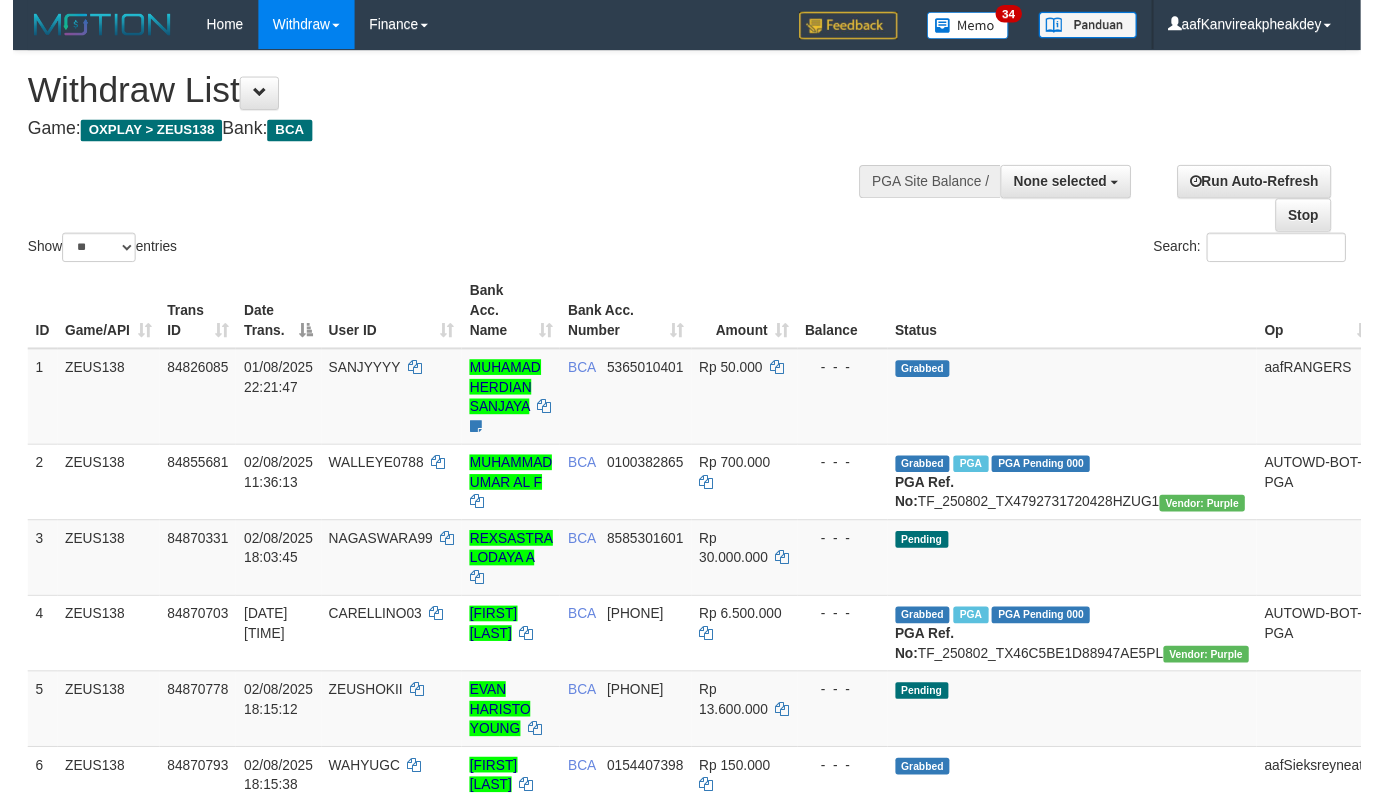 scroll, scrollTop: 0, scrollLeft: 0, axis: both 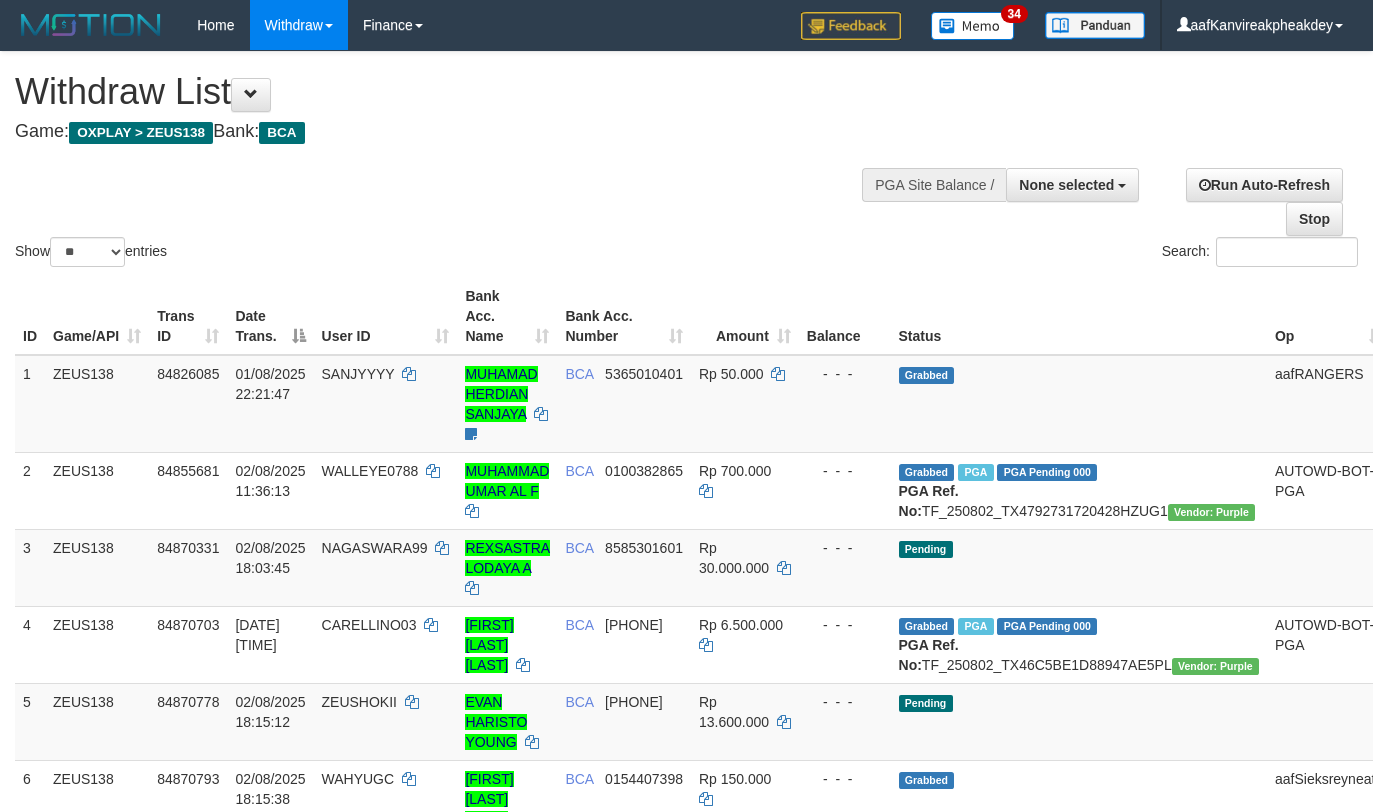 select 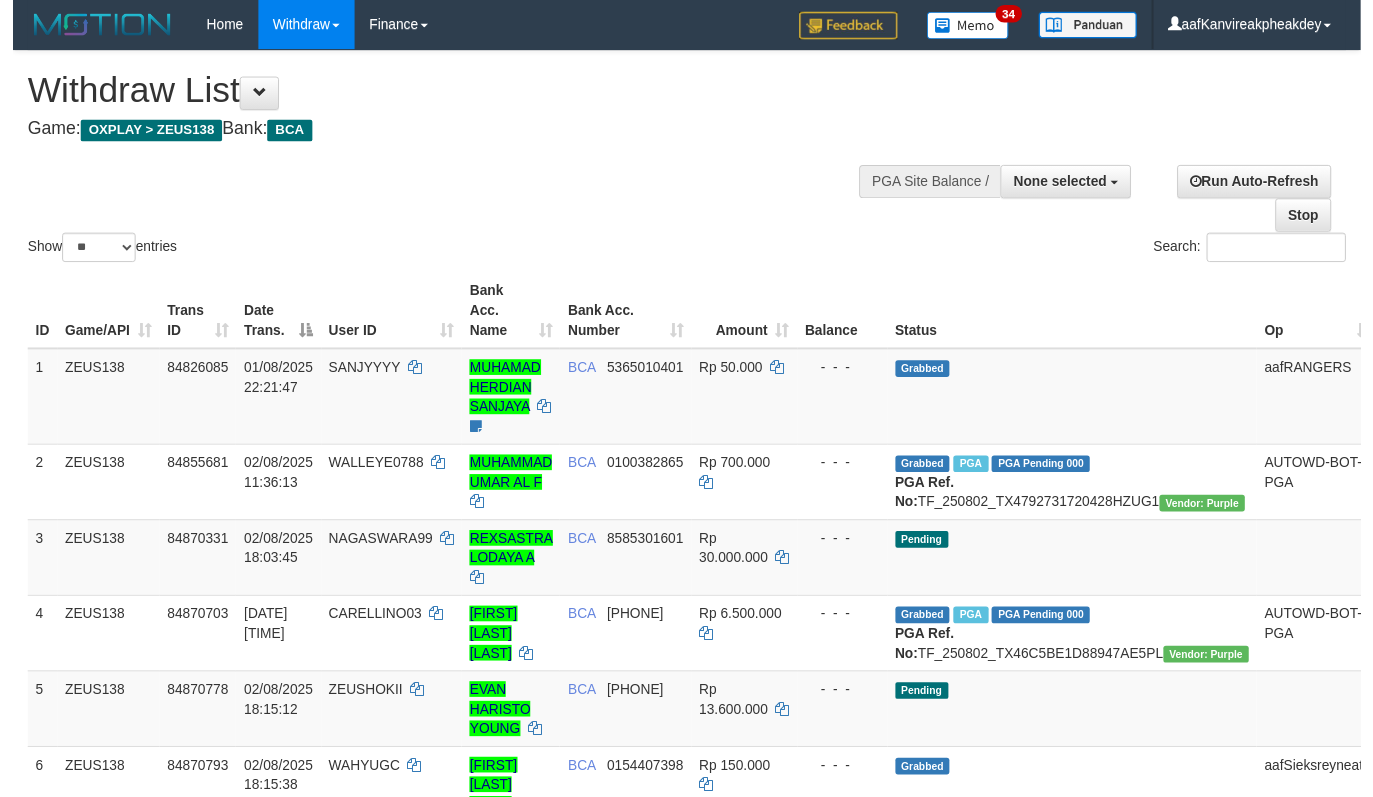 scroll, scrollTop: 0, scrollLeft: 0, axis: both 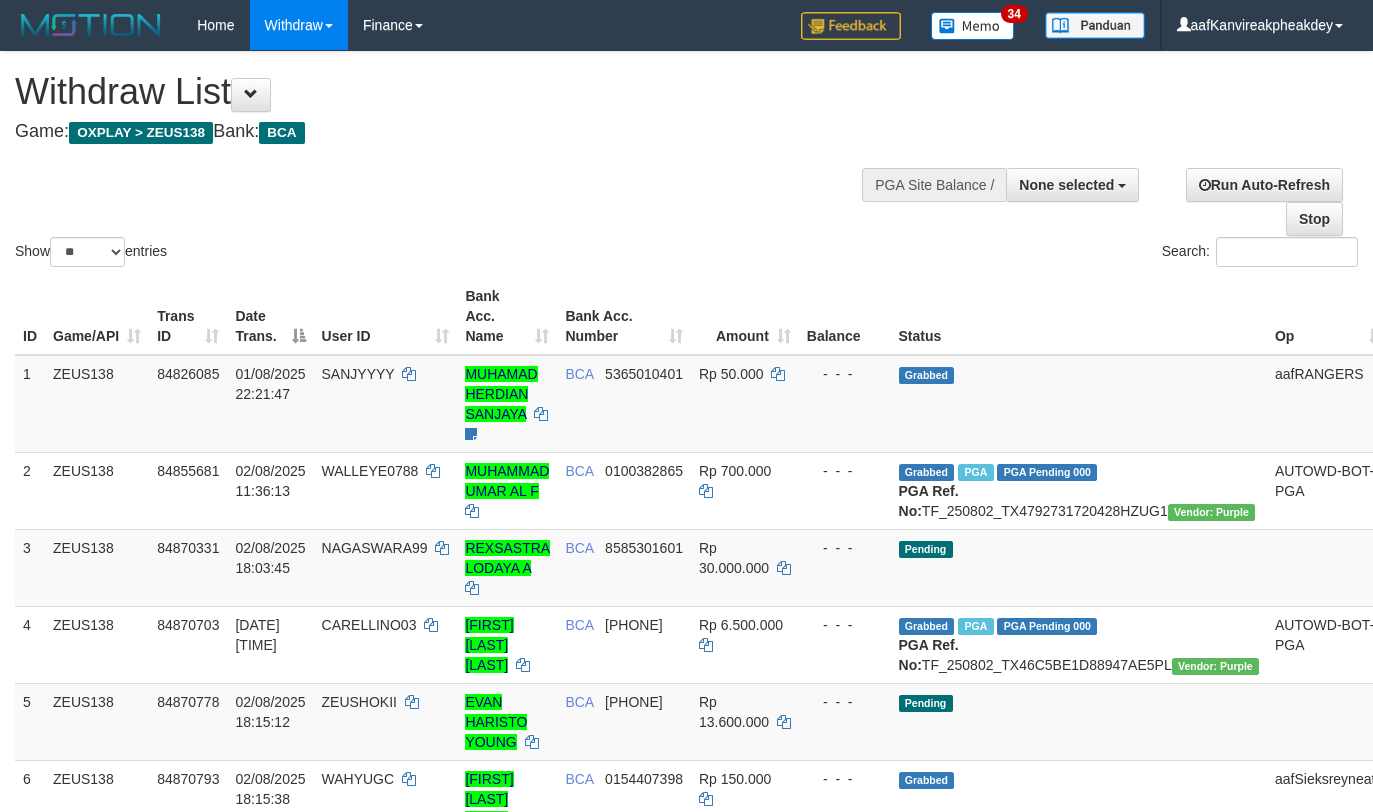 select 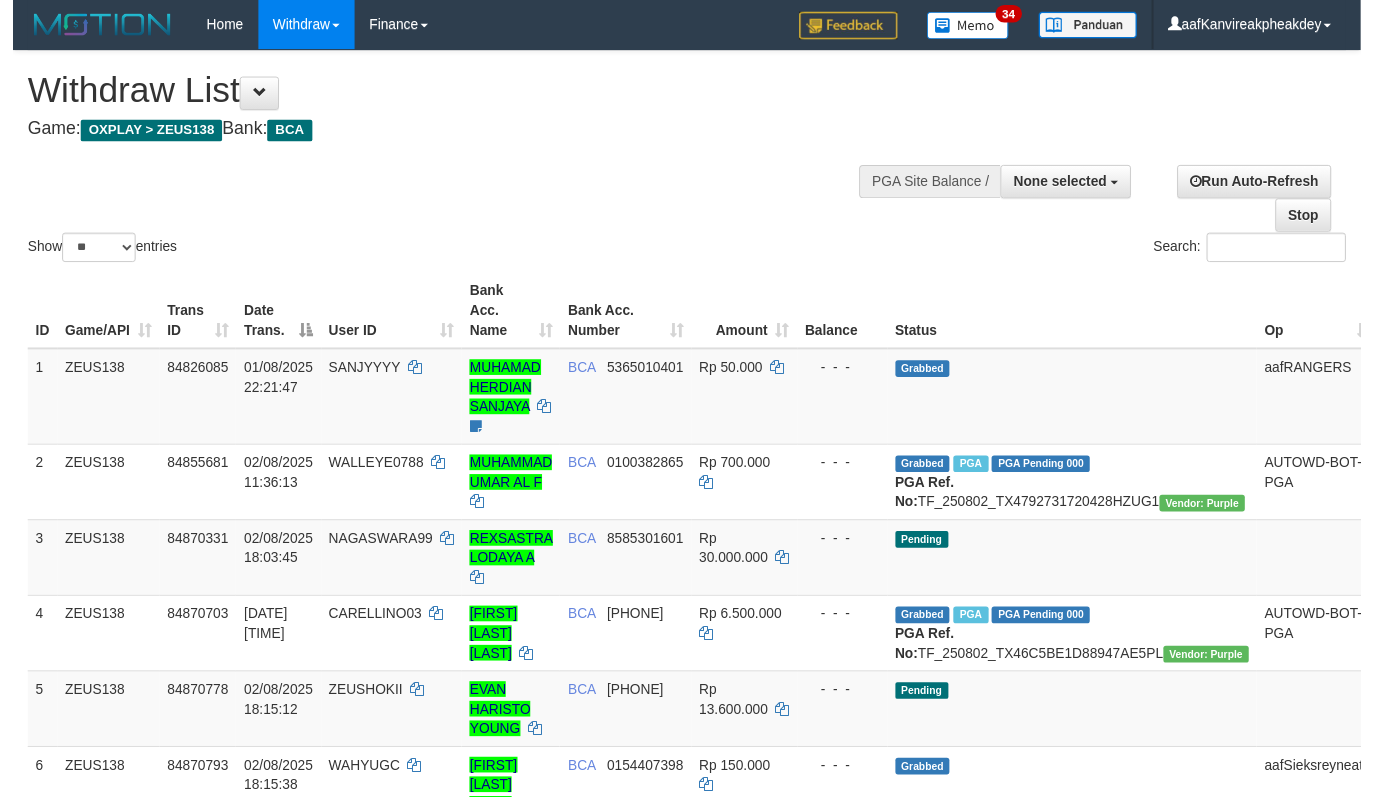 scroll, scrollTop: 0, scrollLeft: 0, axis: both 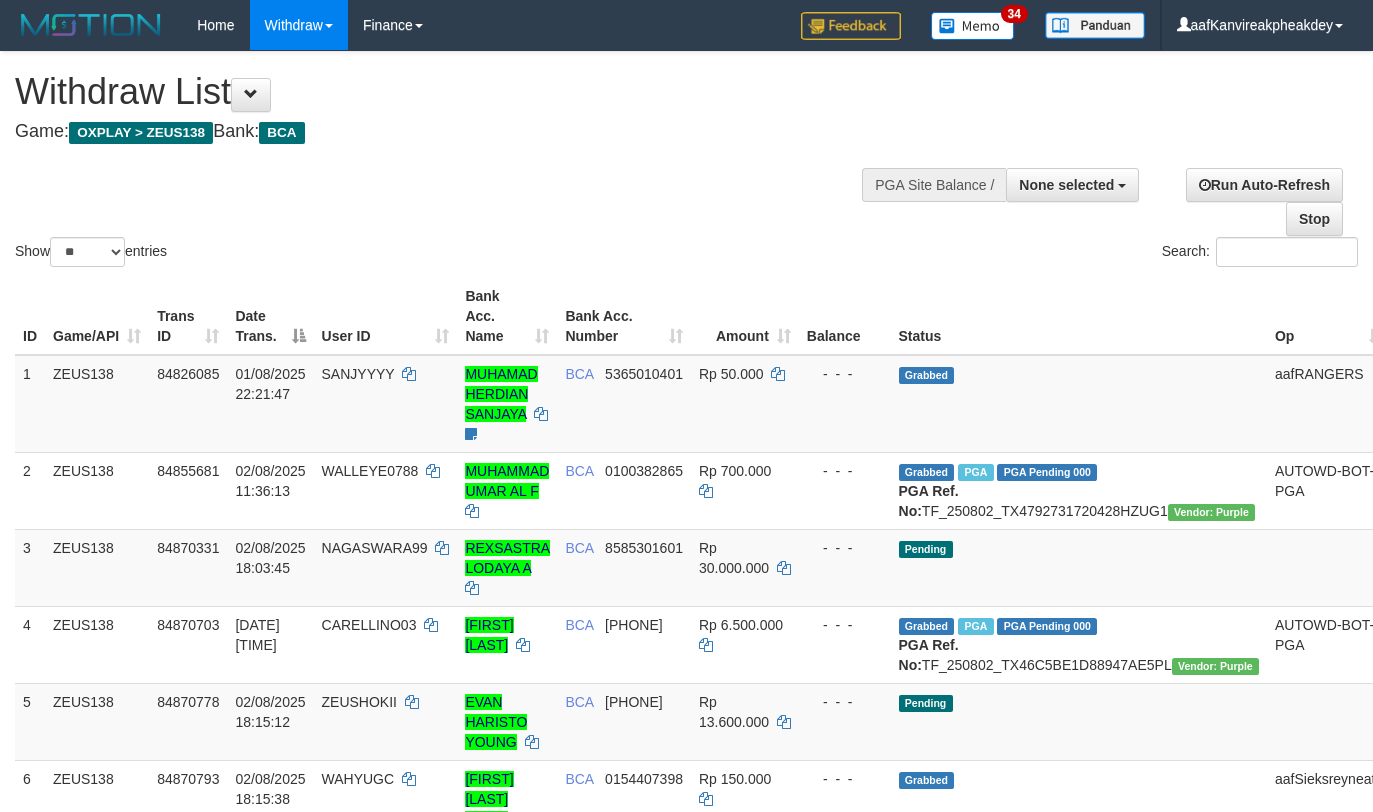 select 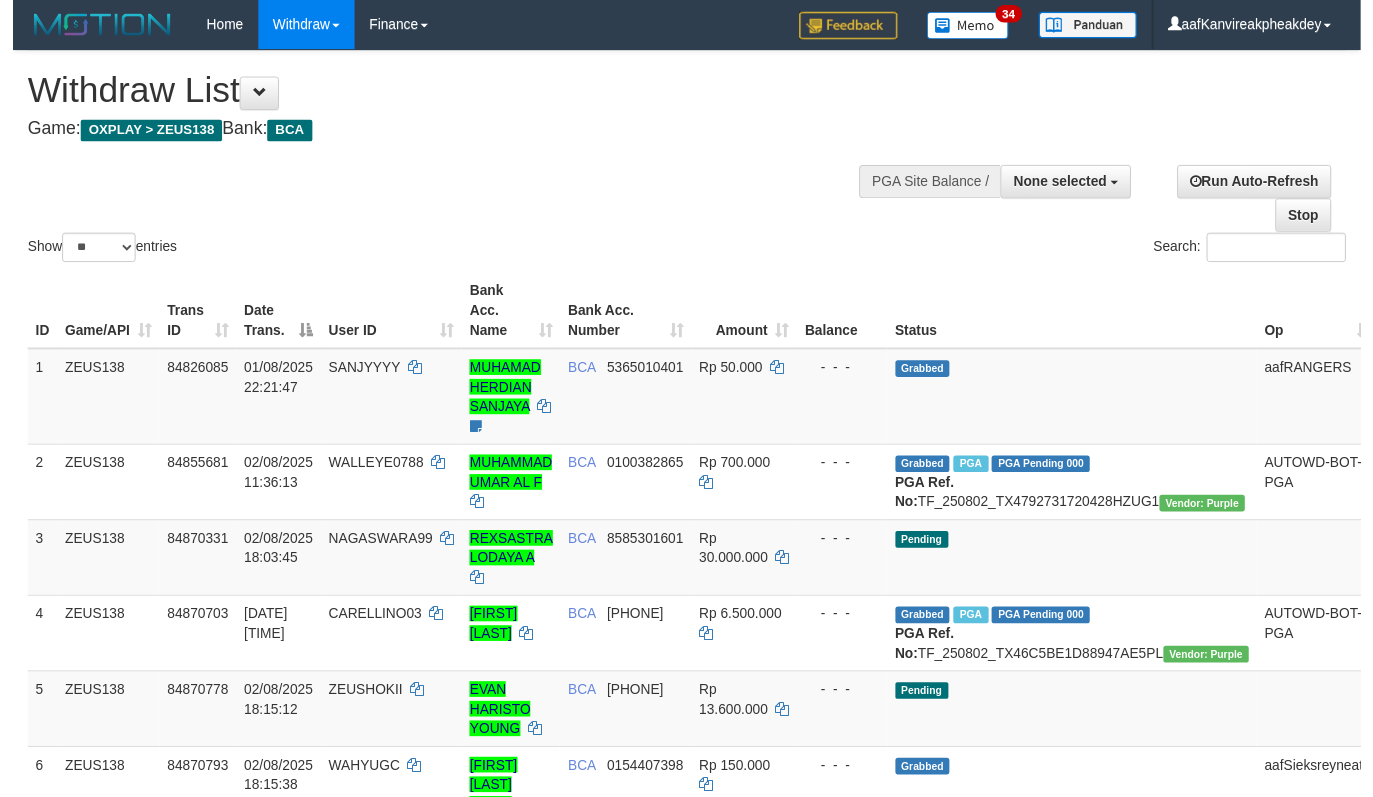 scroll, scrollTop: 0, scrollLeft: 0, axis: both 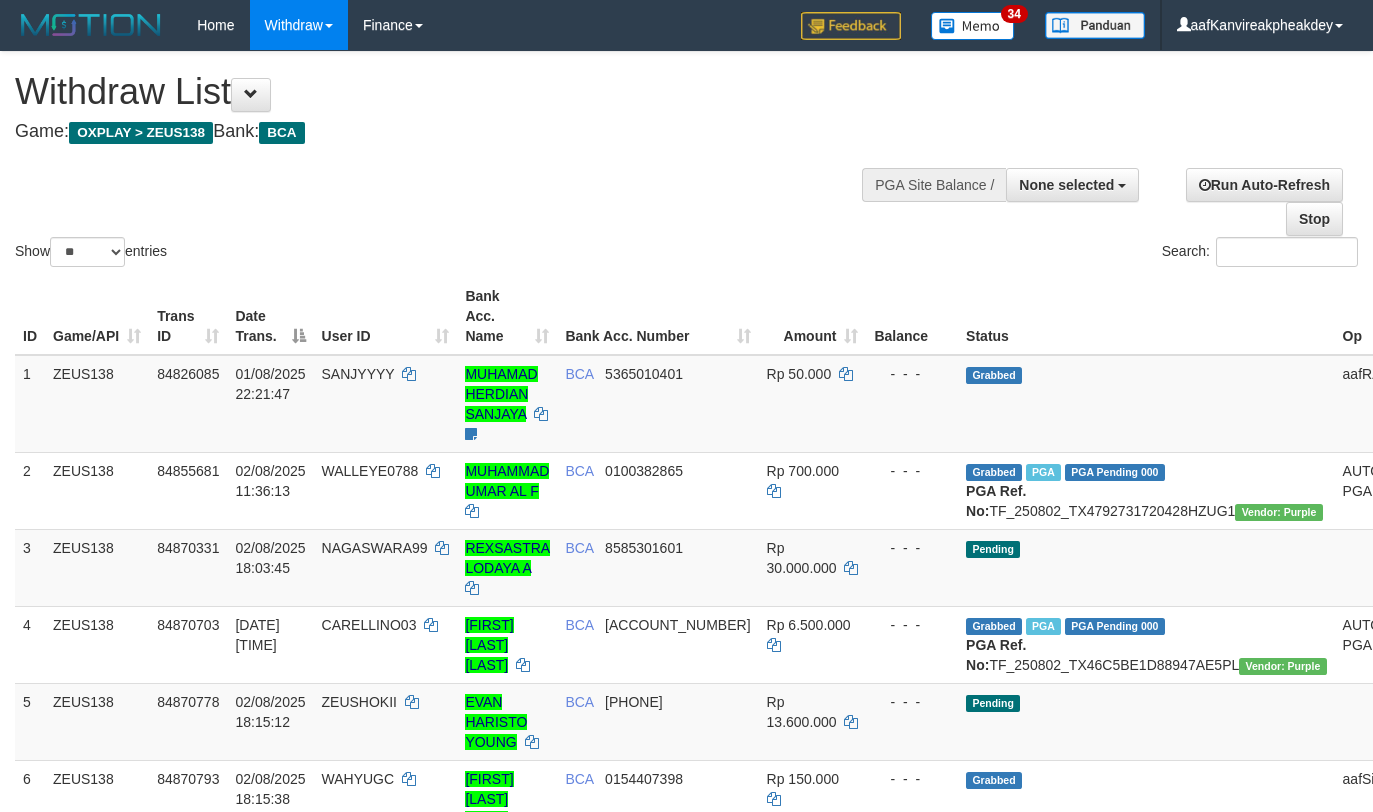 select 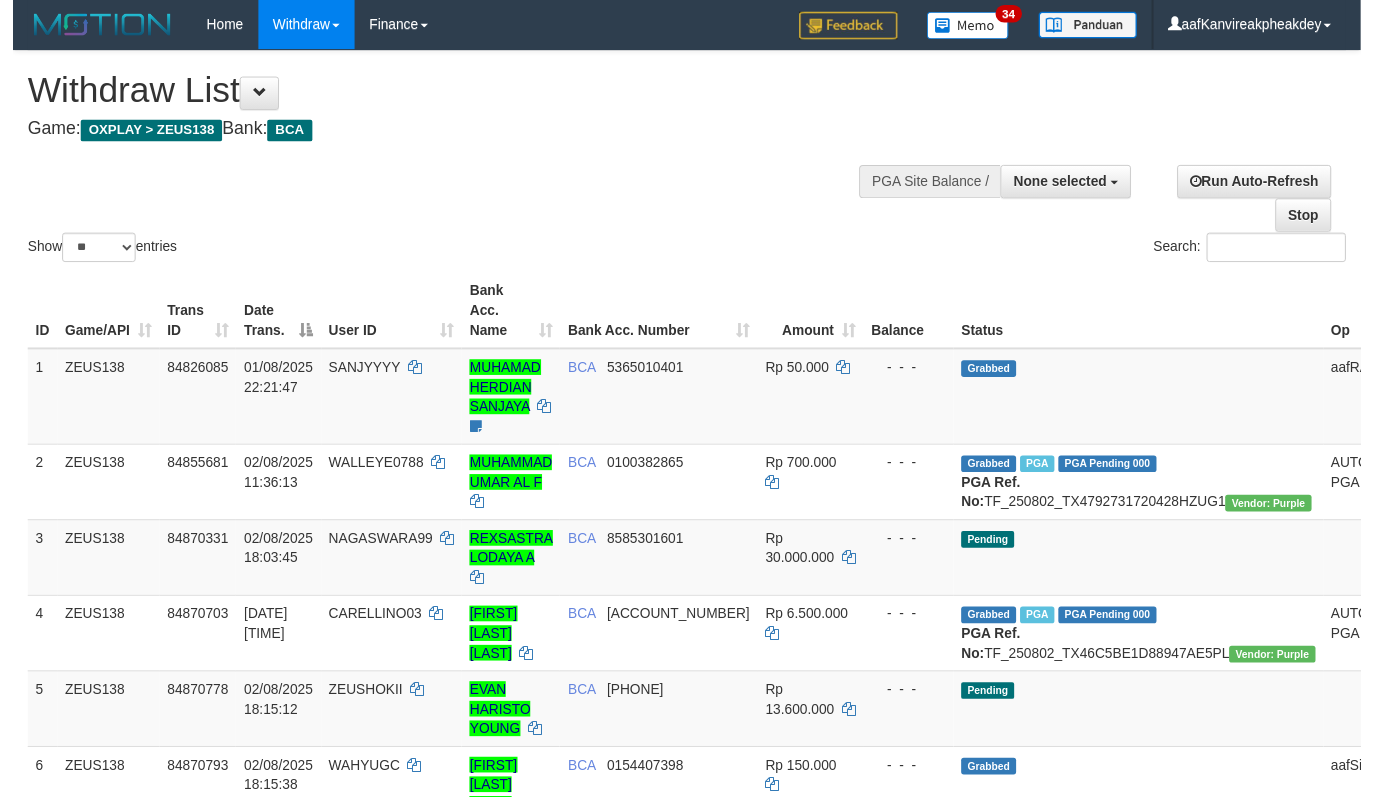 scroll, scrollTop: 0, scrollLeft: 0, axis: both 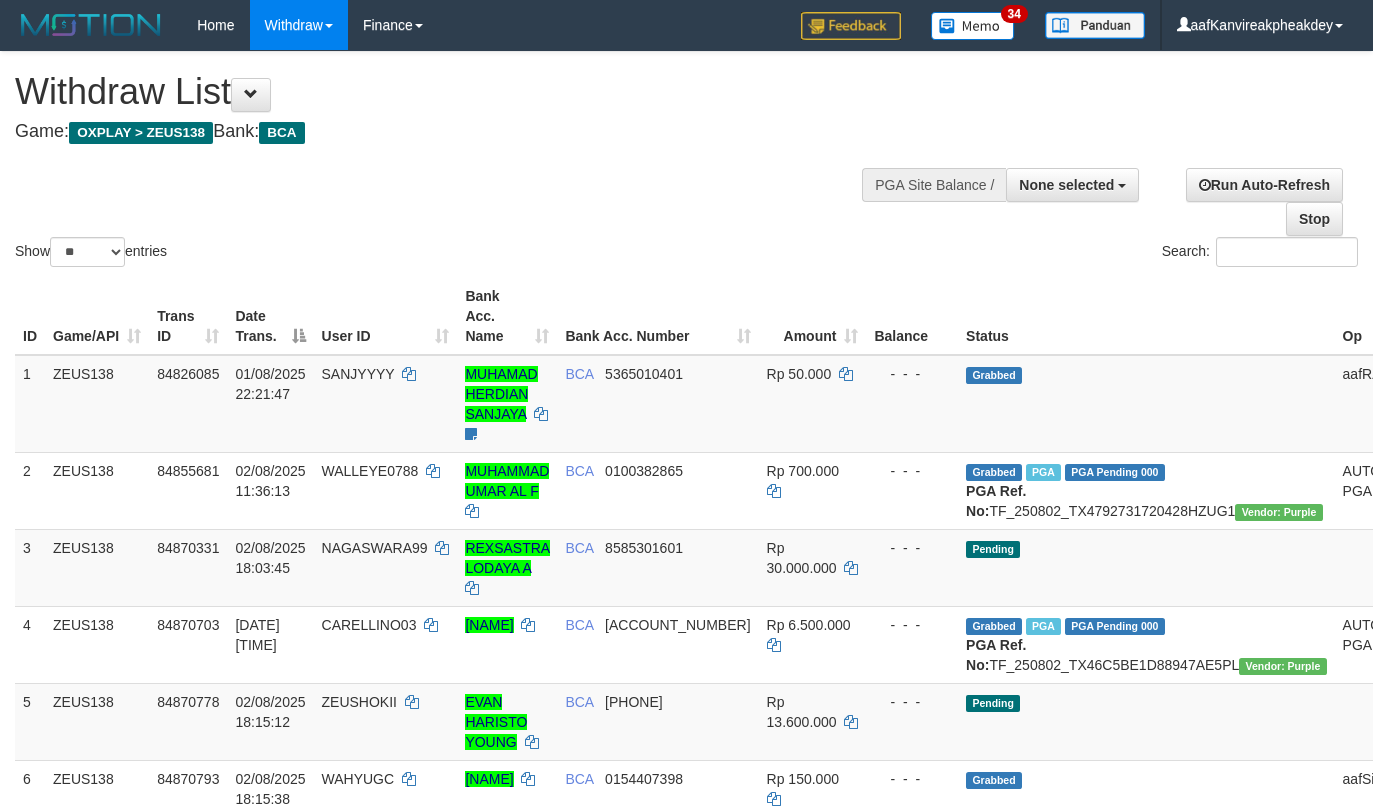 select 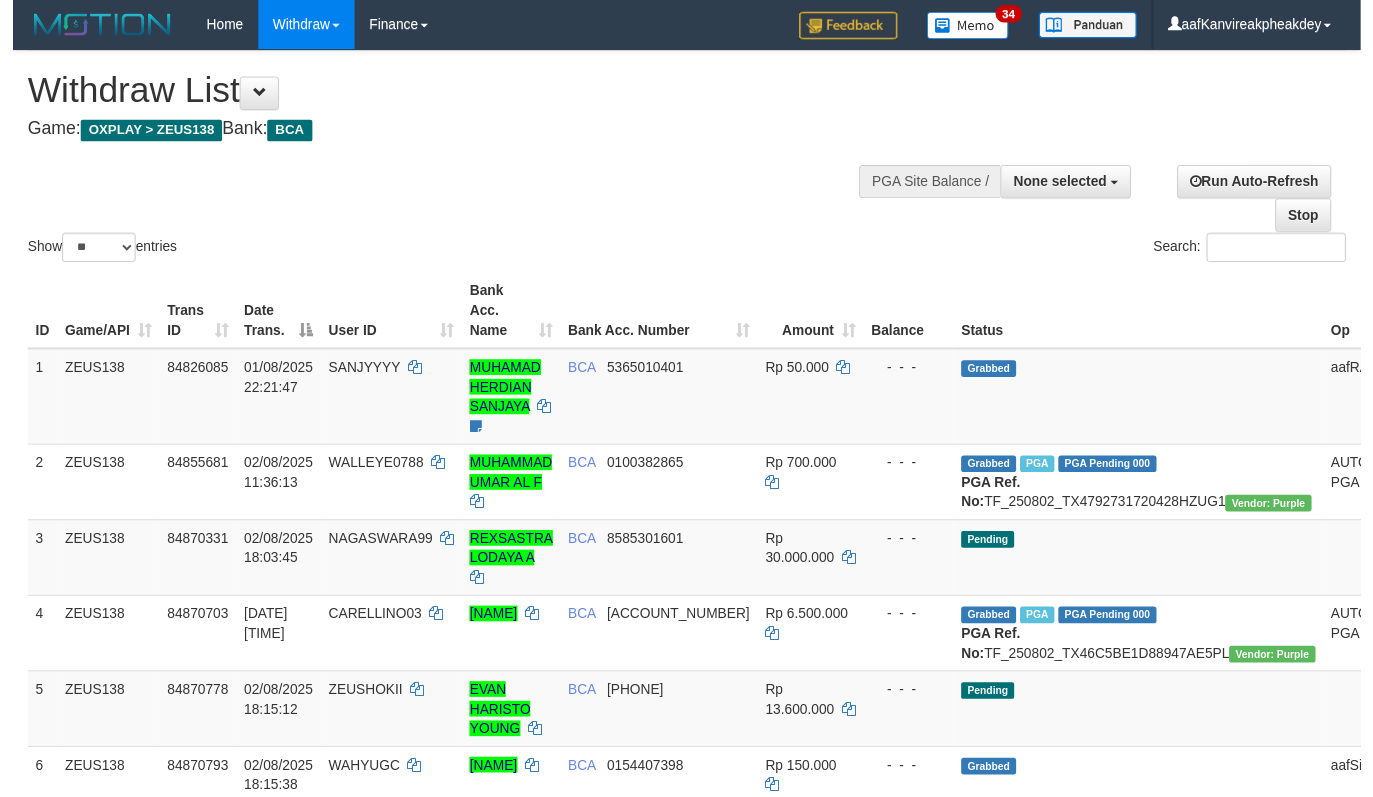 scroll, scrollTop: 0, scrollLeft: 0, axis: both 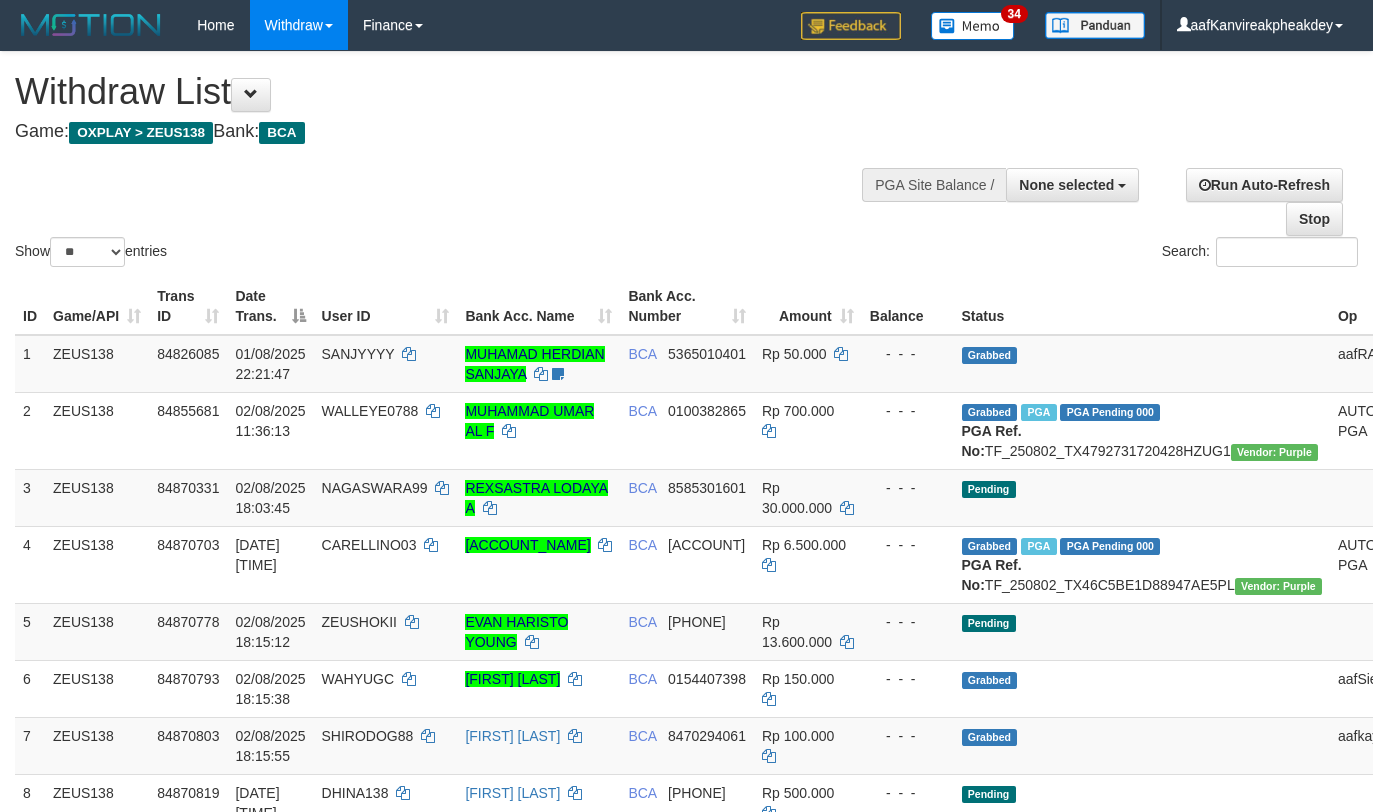 select 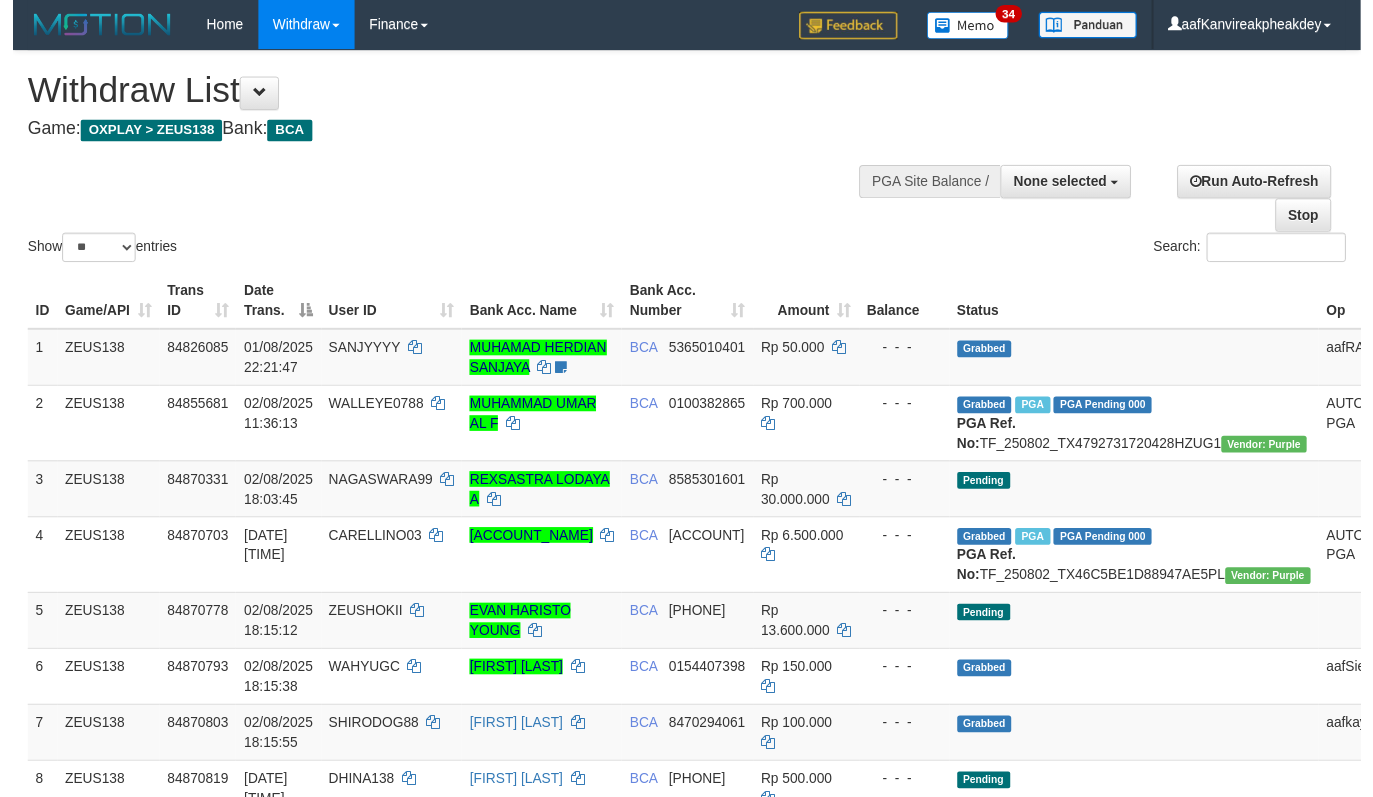 scroll, scrollTop: 0, scrollLeft: 0, axis: both 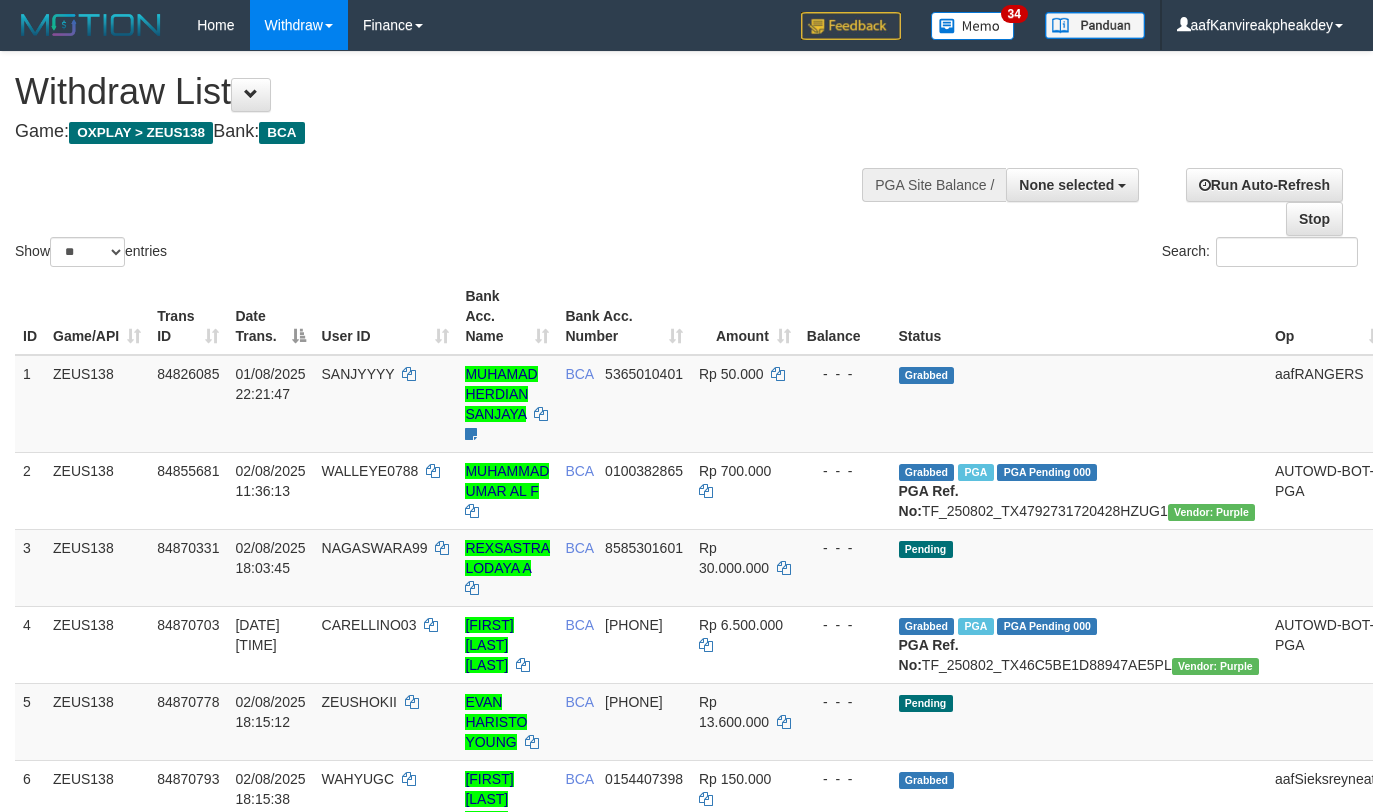 select 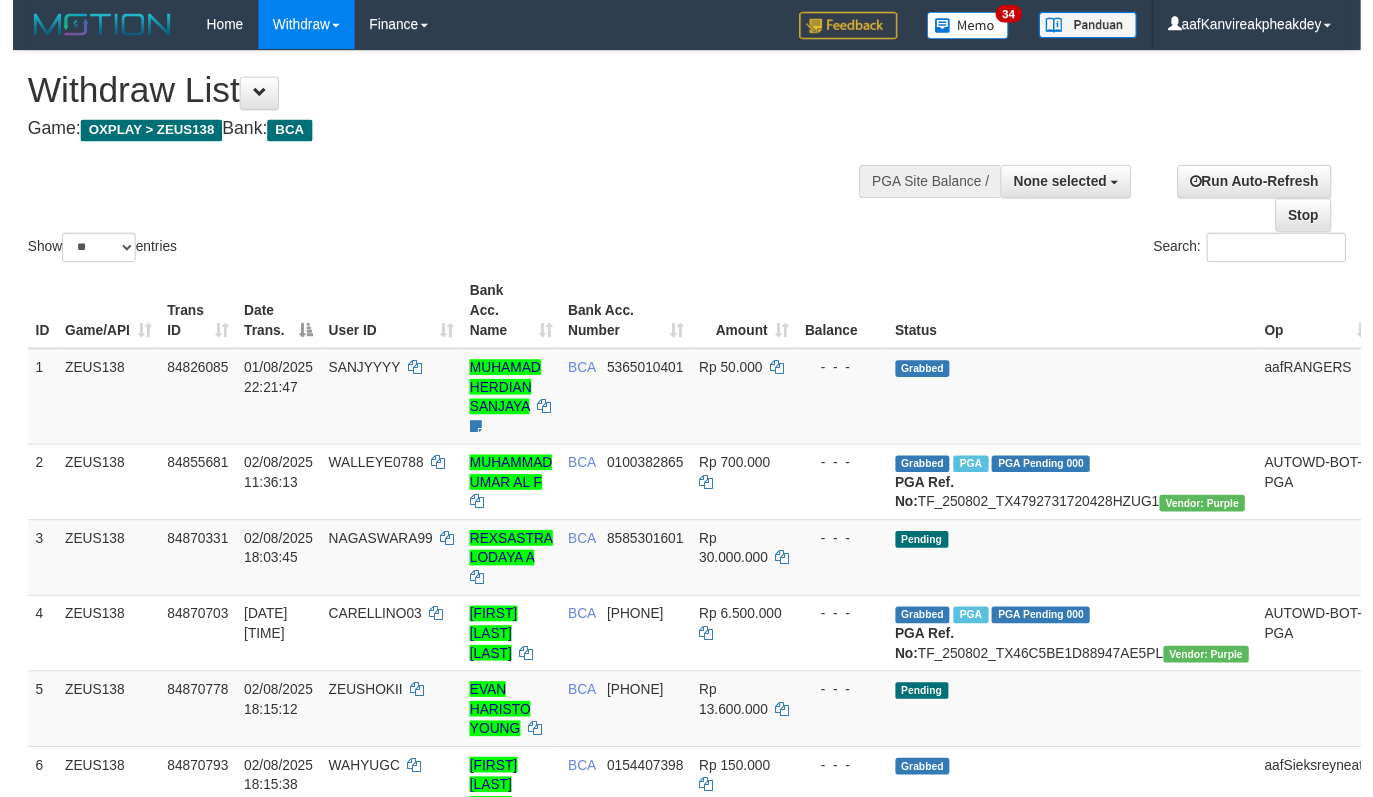 scroll, scrollTop: 0, scrollLeft: 0, axis: both 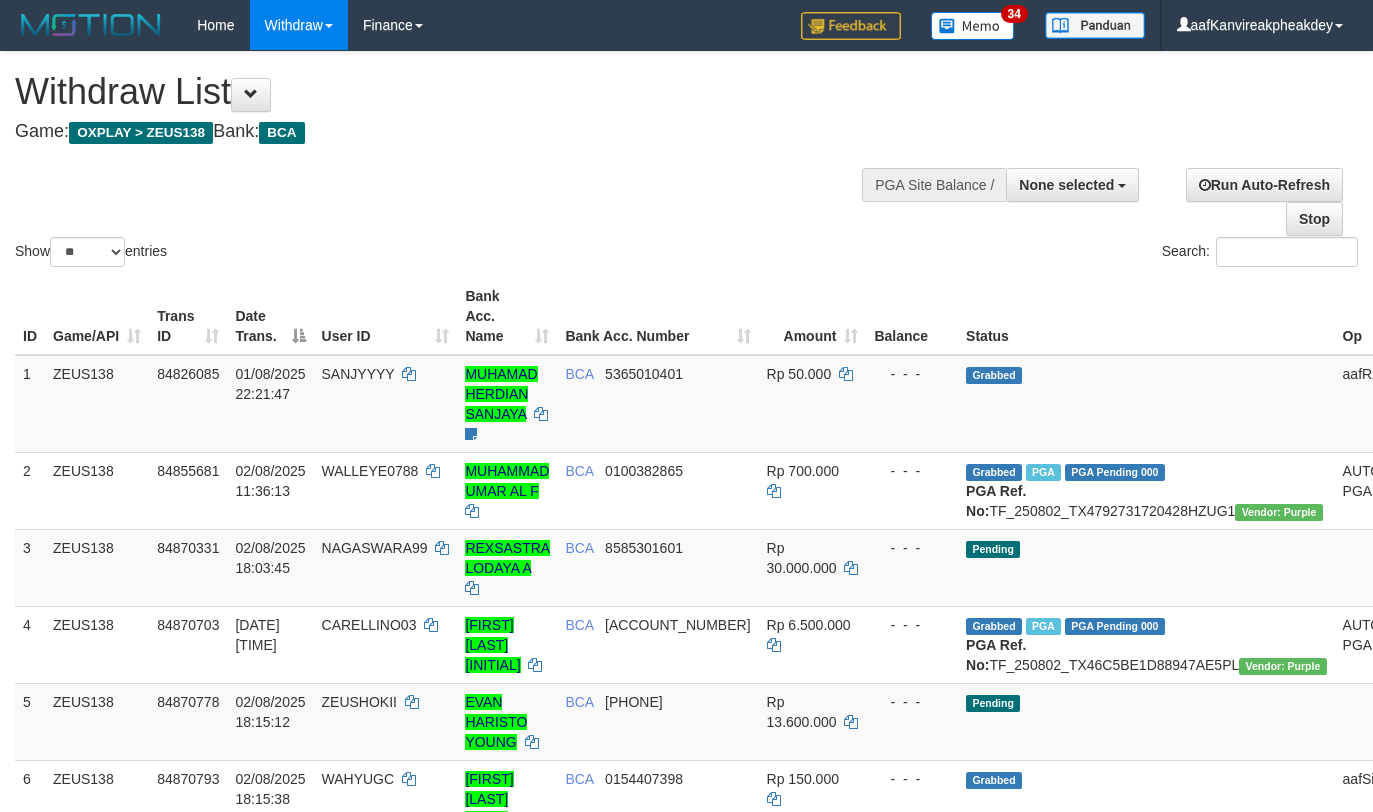 select 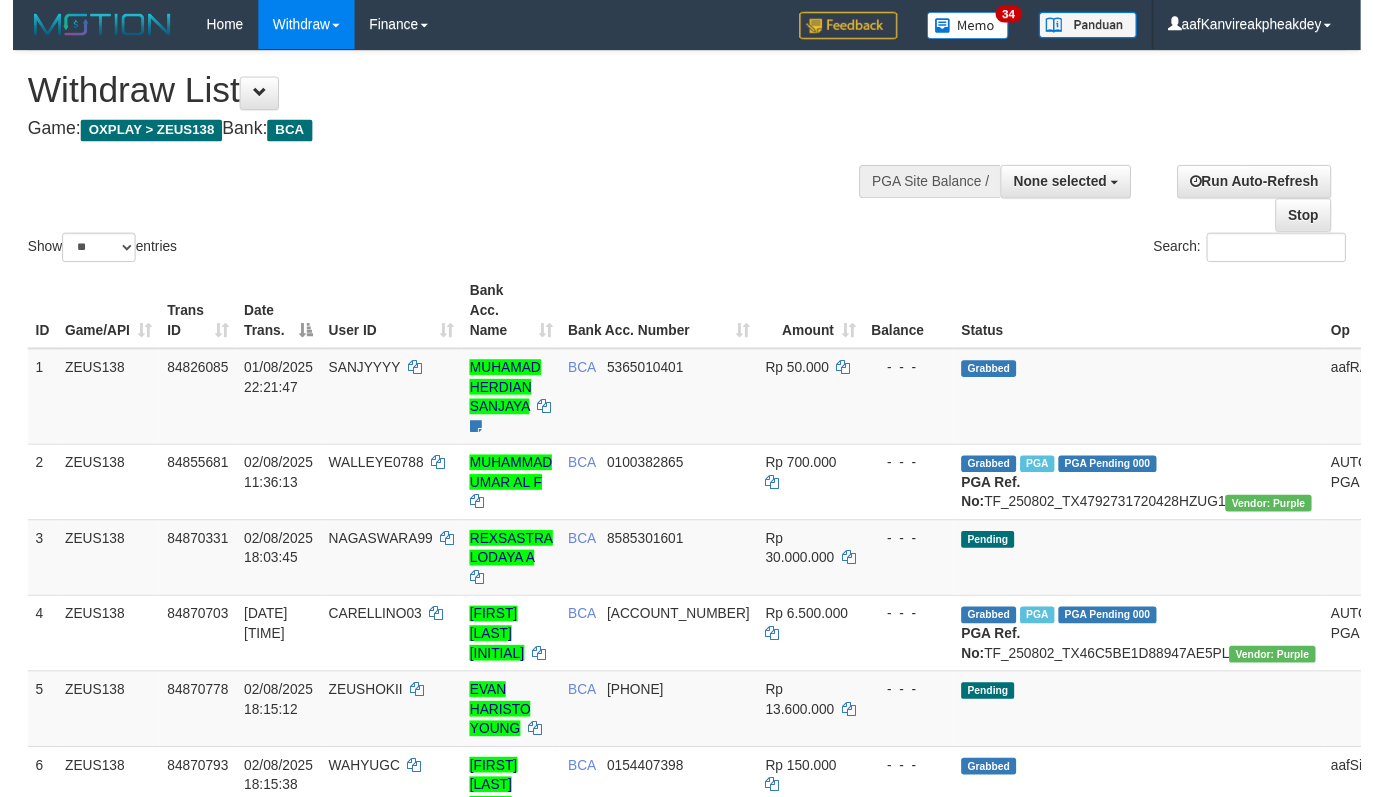 scroll, scrollTop: 0, scrollLeft: 0, axis: both 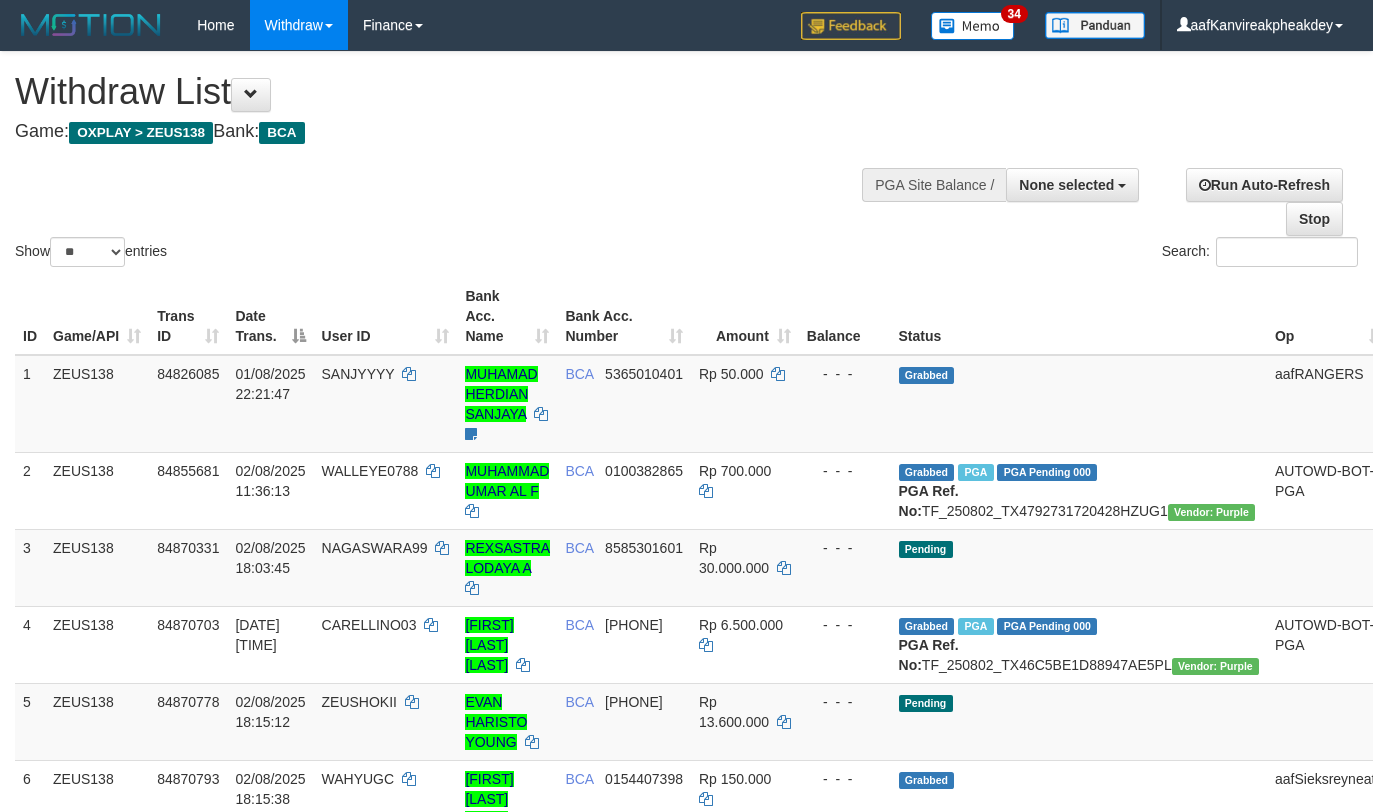 select 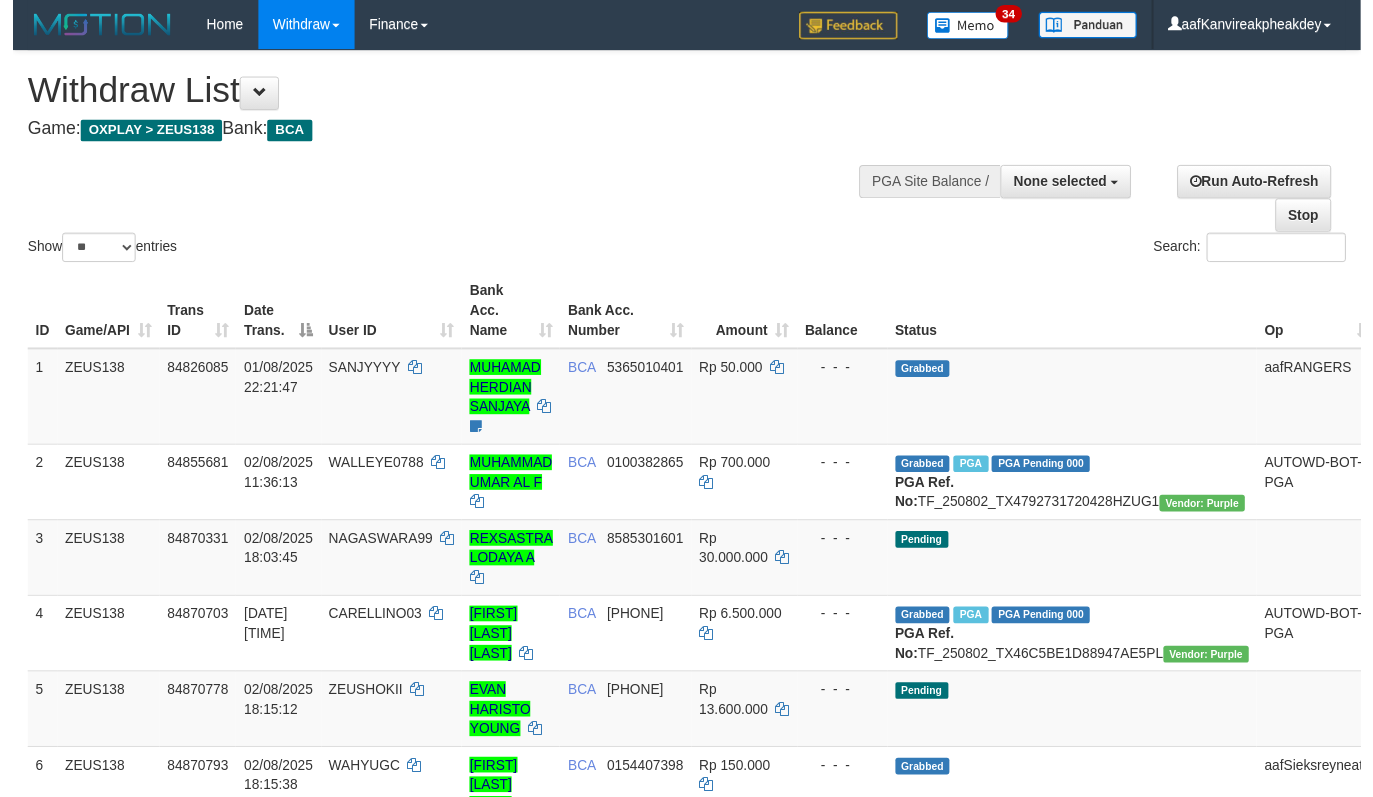 scroll, scrollTop: 0, scrollLeft: 0, axis: both 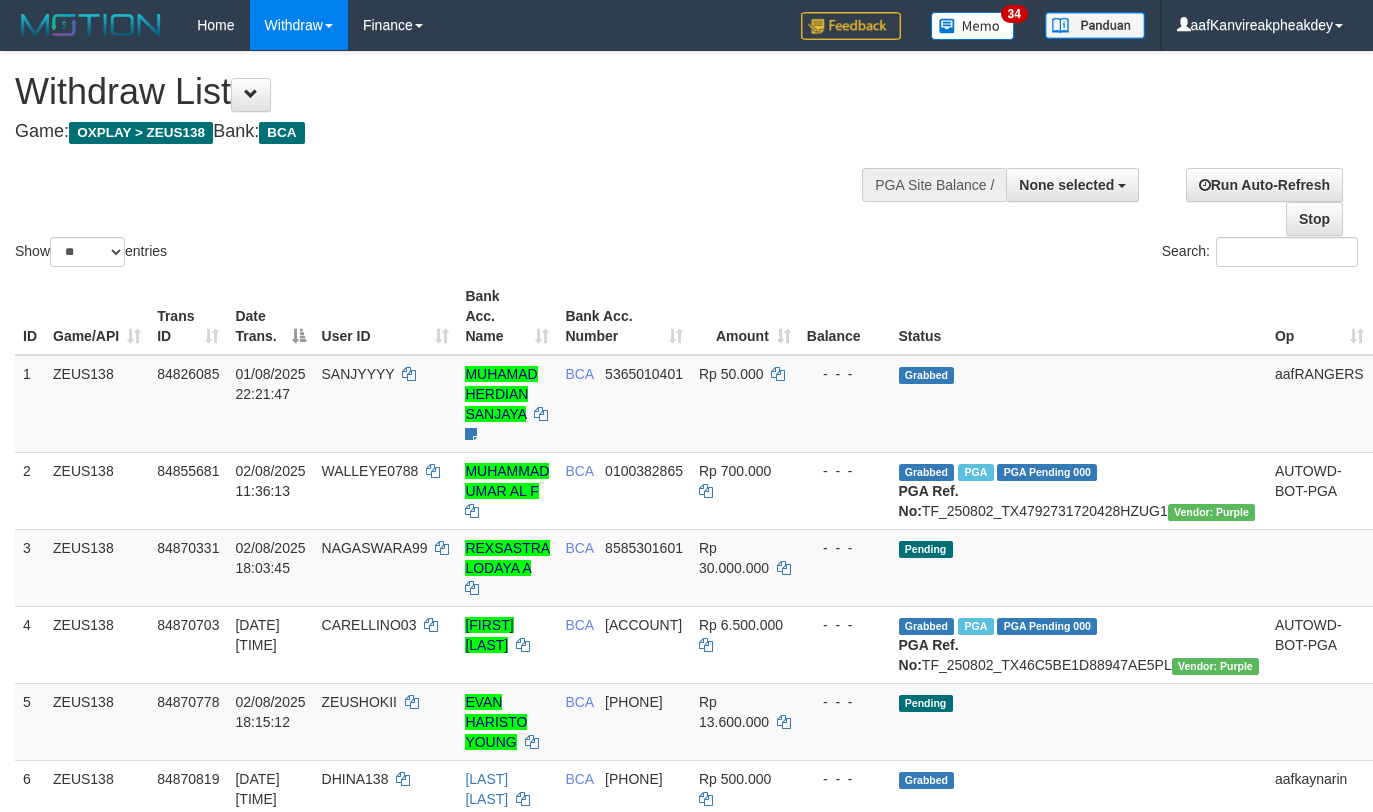 select 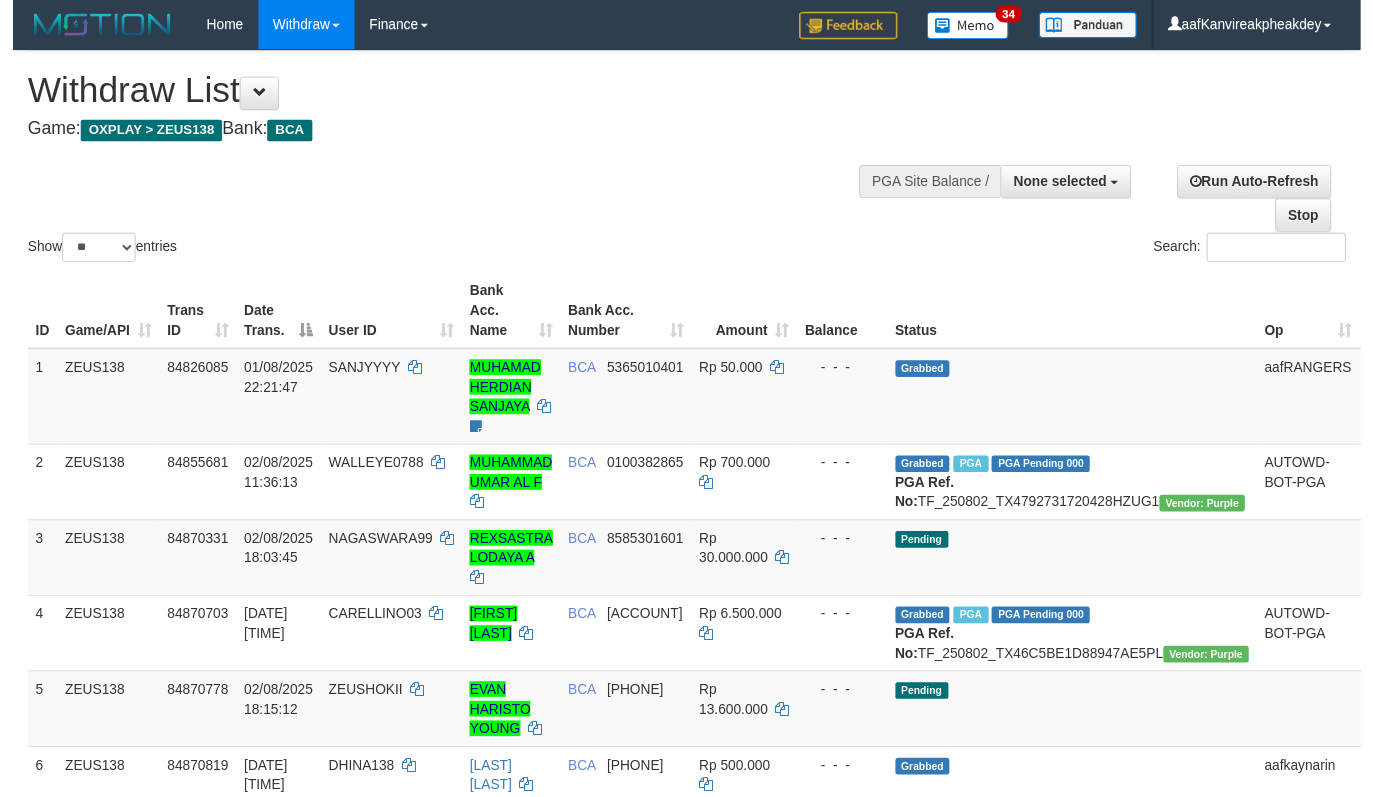 scroll, scrollTop: 0, scrollLeft: 0, axis: both 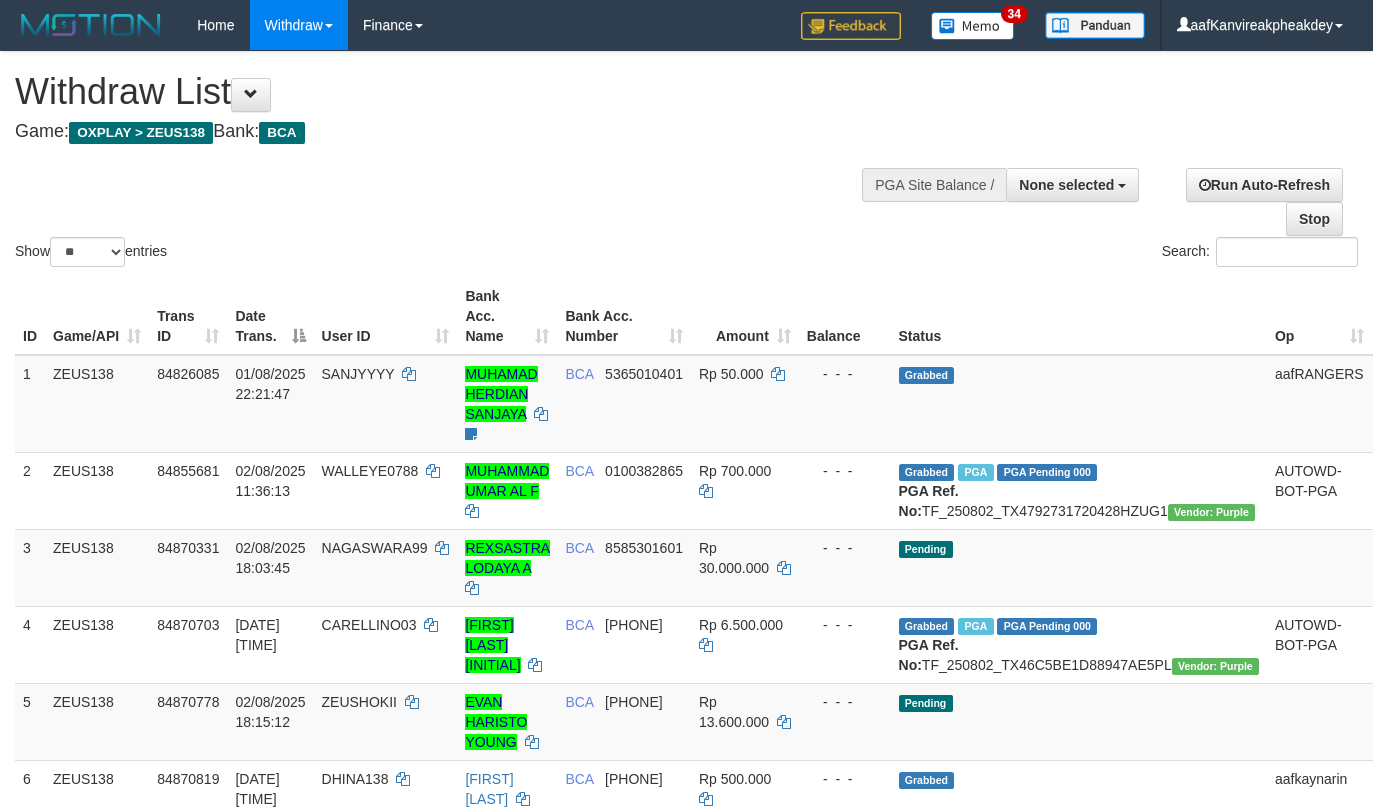 select 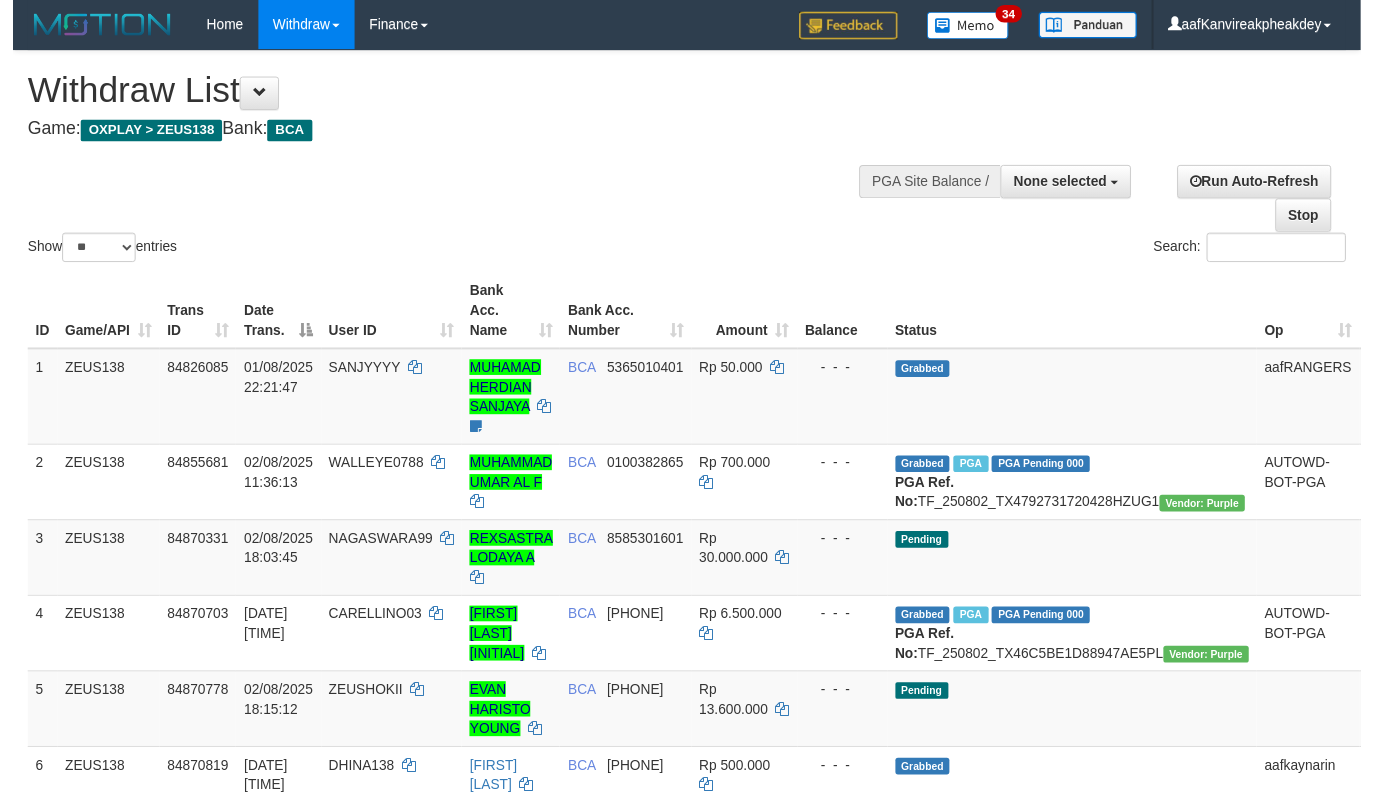 scroll, scrollTop: 0, scrollLeft: 0, axis: both 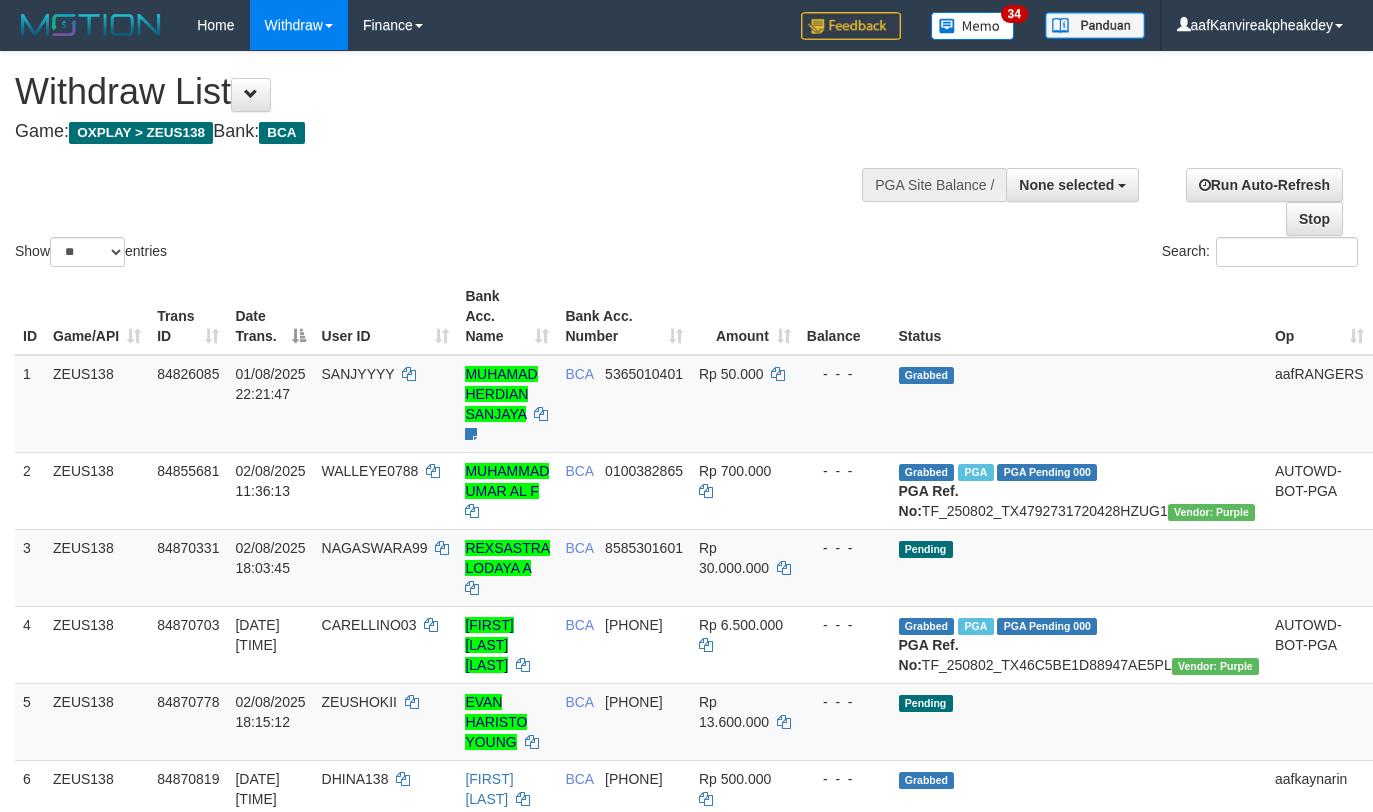 select 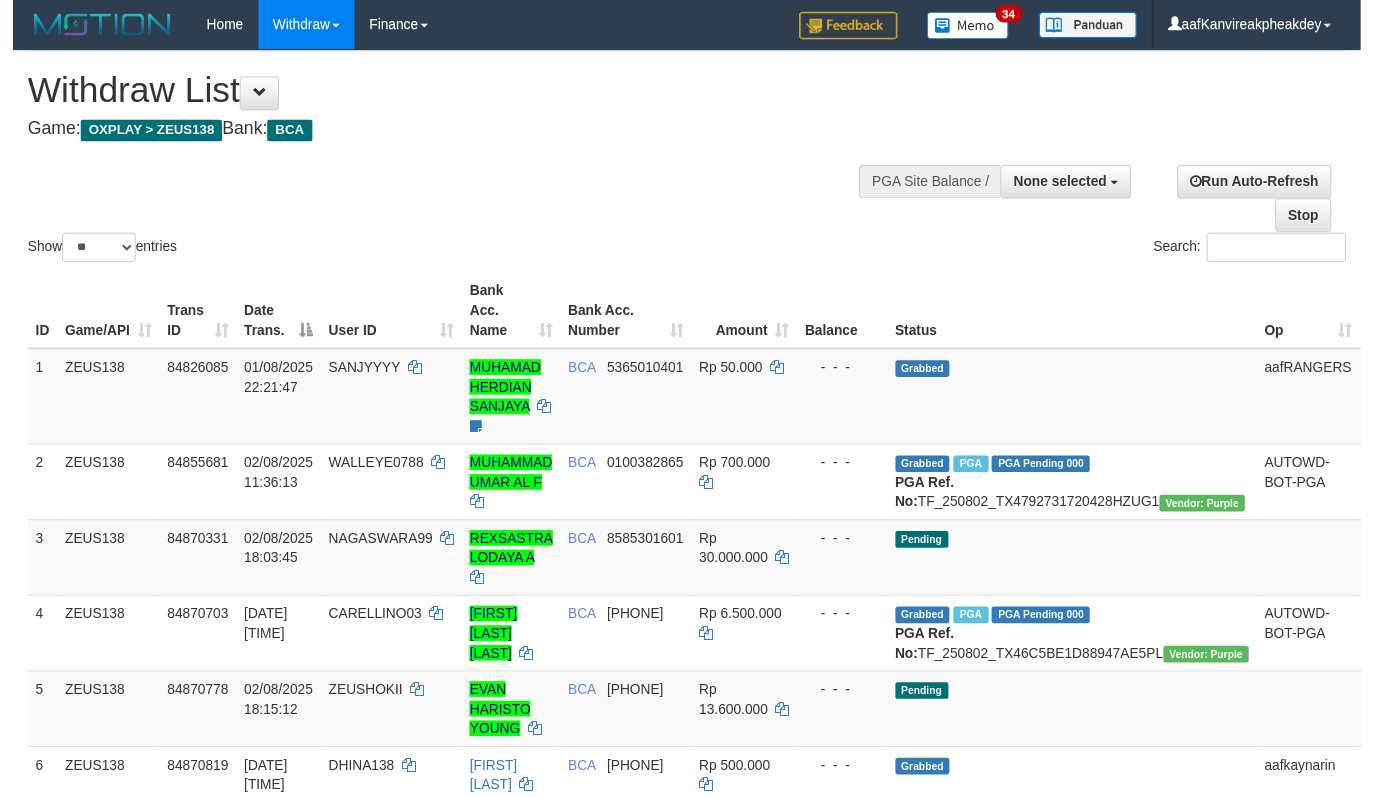 scroll, scrollTop: 0, scrollLeft: 0, axis: both 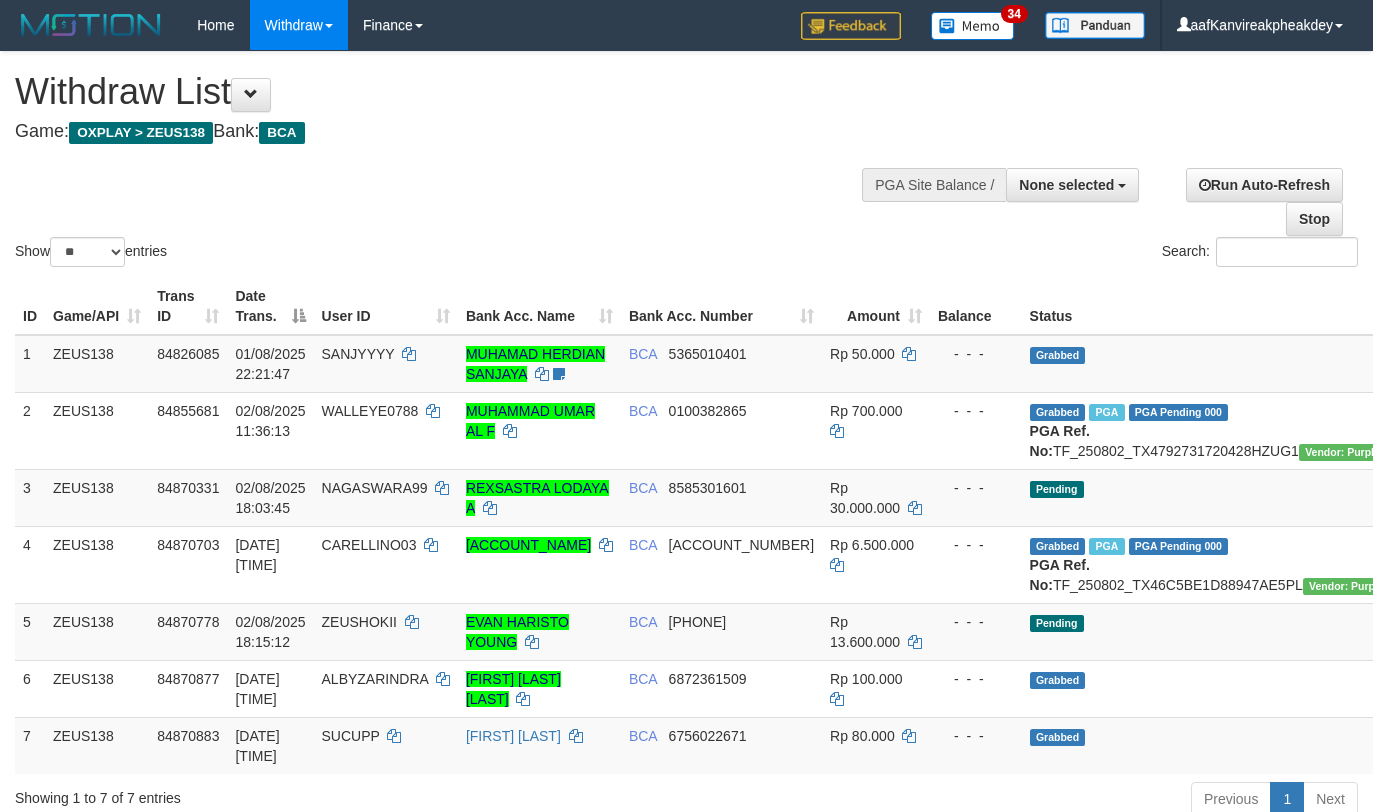 select 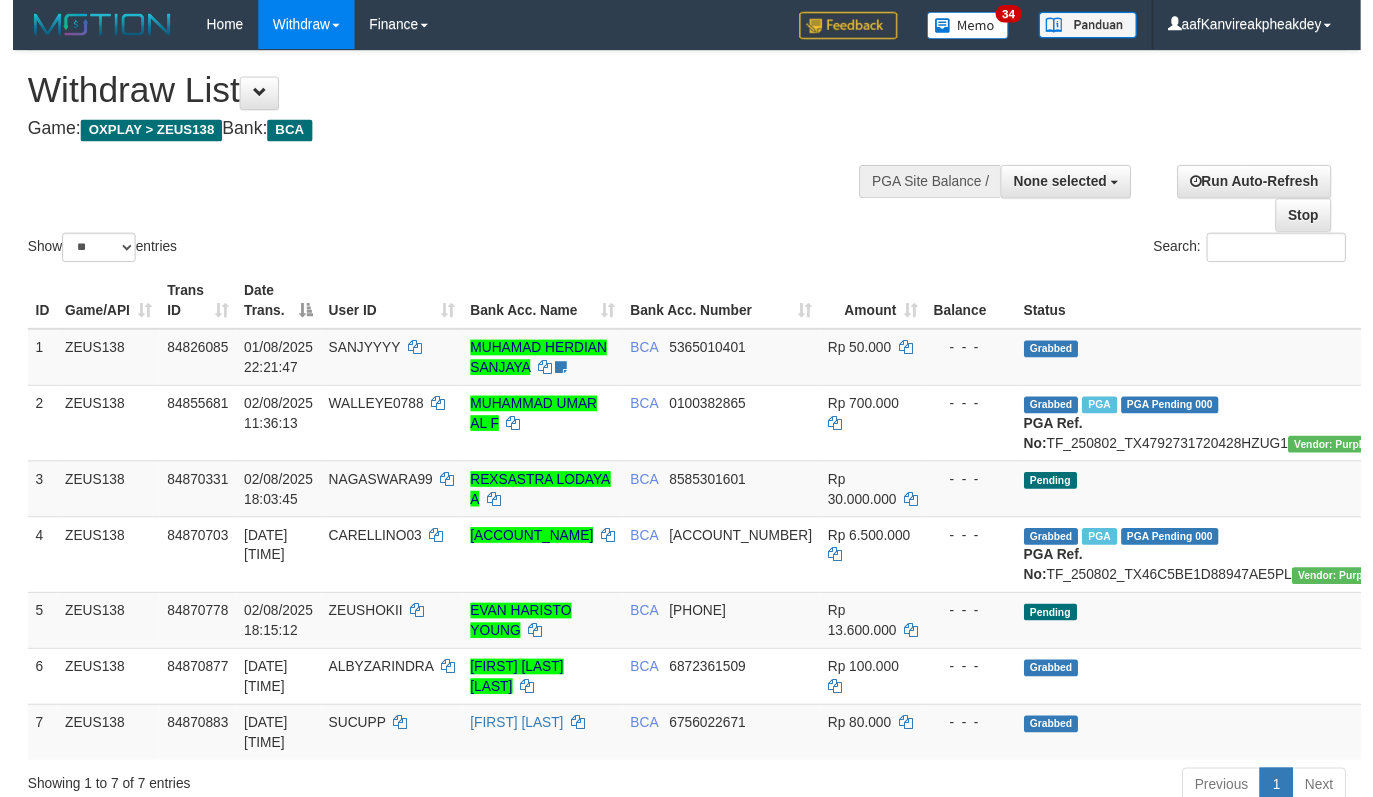 scroll, scrollTop: 0, scrollLeft: 0, axis: both 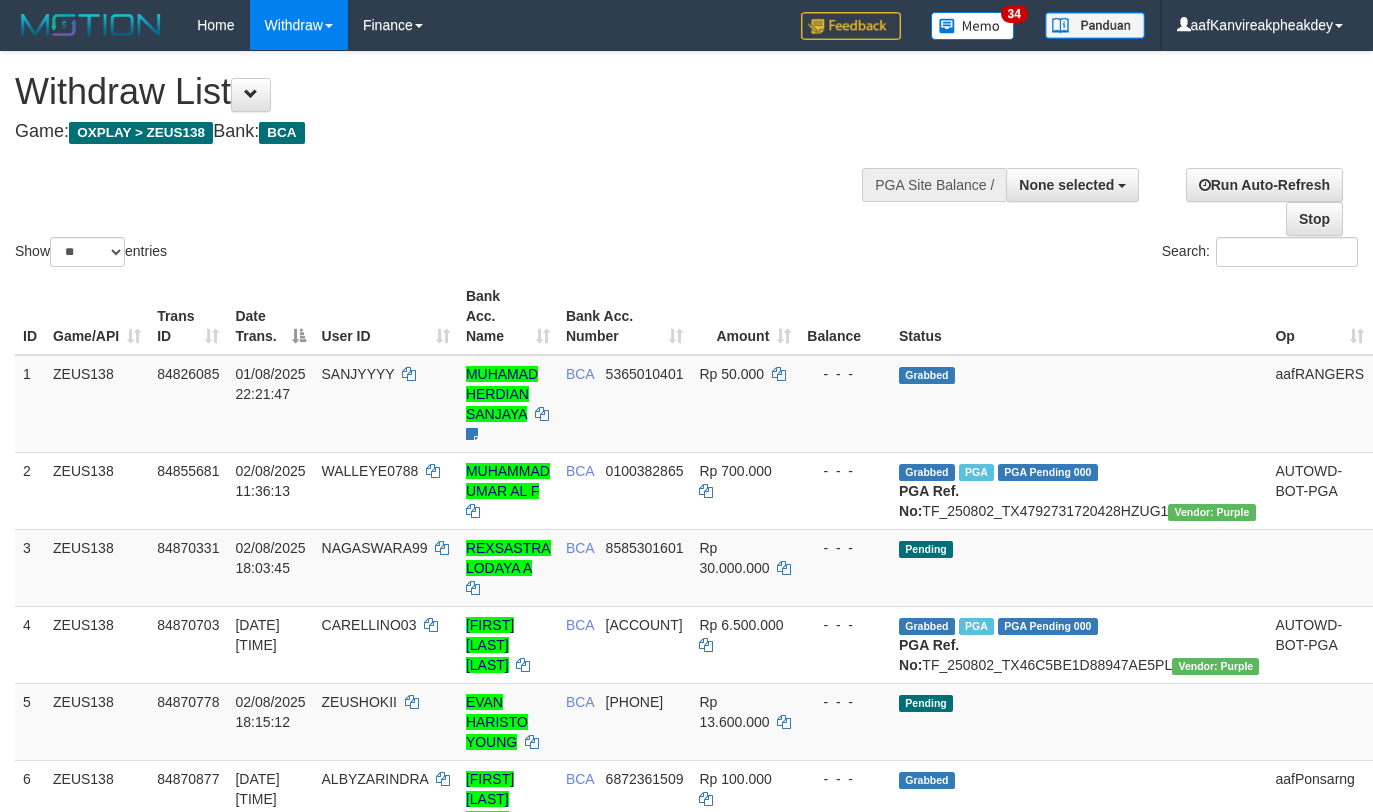 select 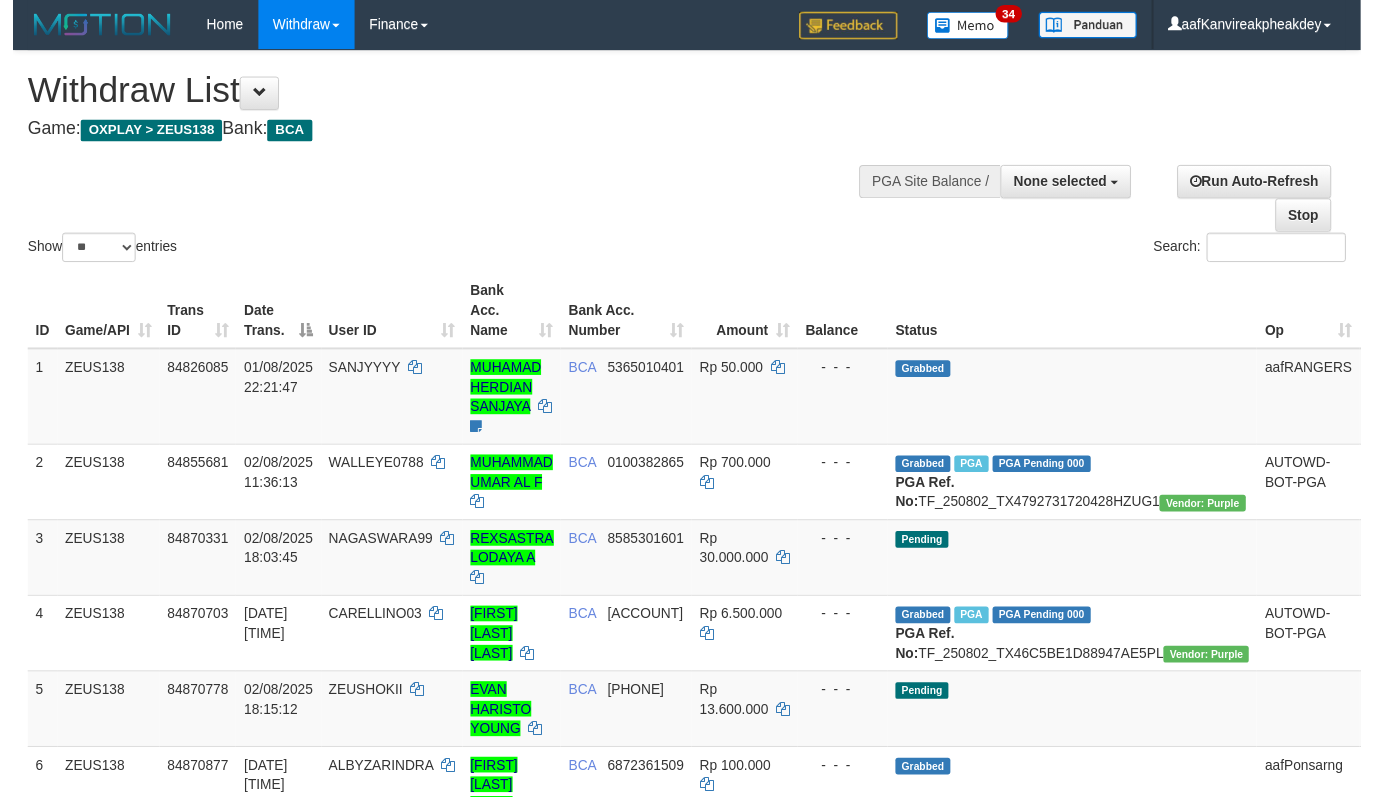scroll, scrollTop: 0, scrollLeft: 0, axis: both 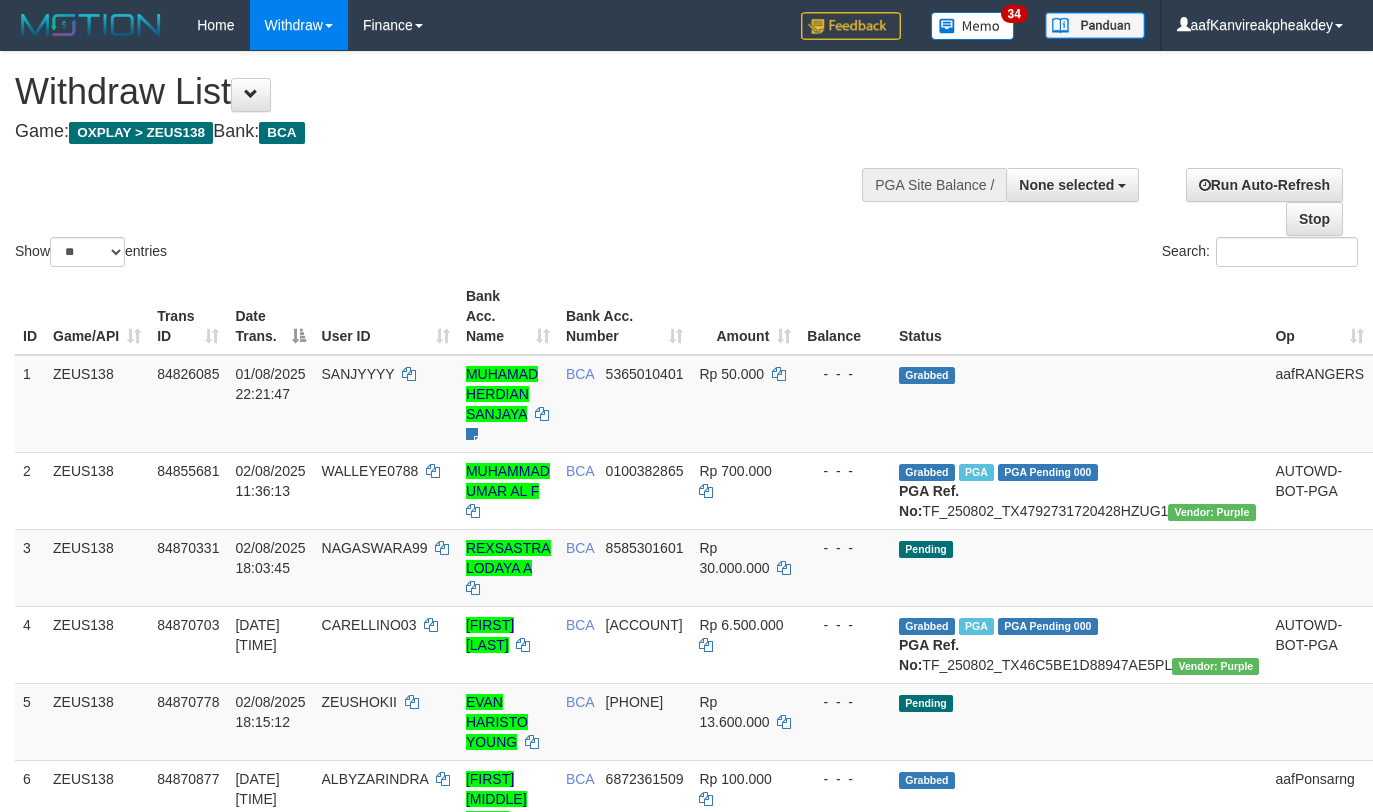 select 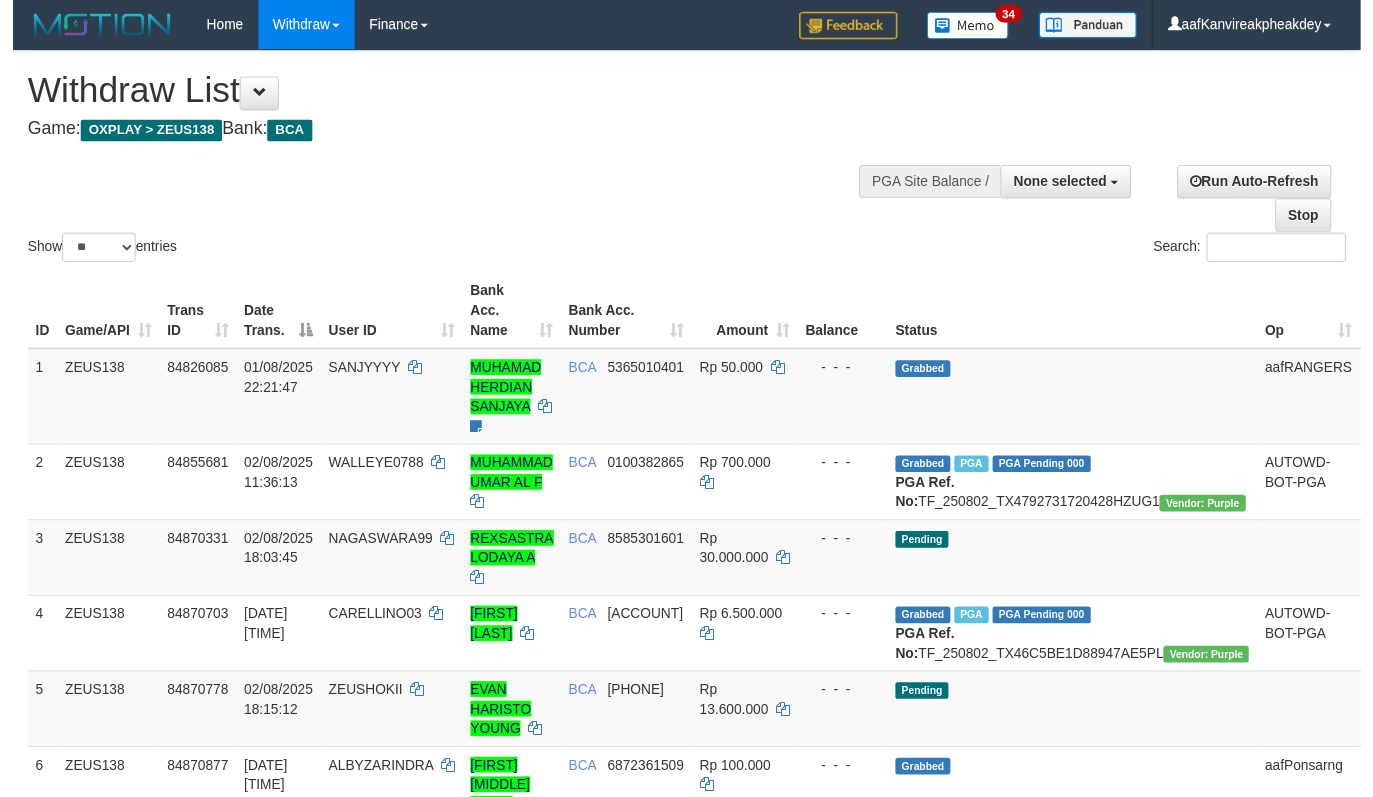 scroll, scrollTop: 0, scrollLeft: 0, axis: both 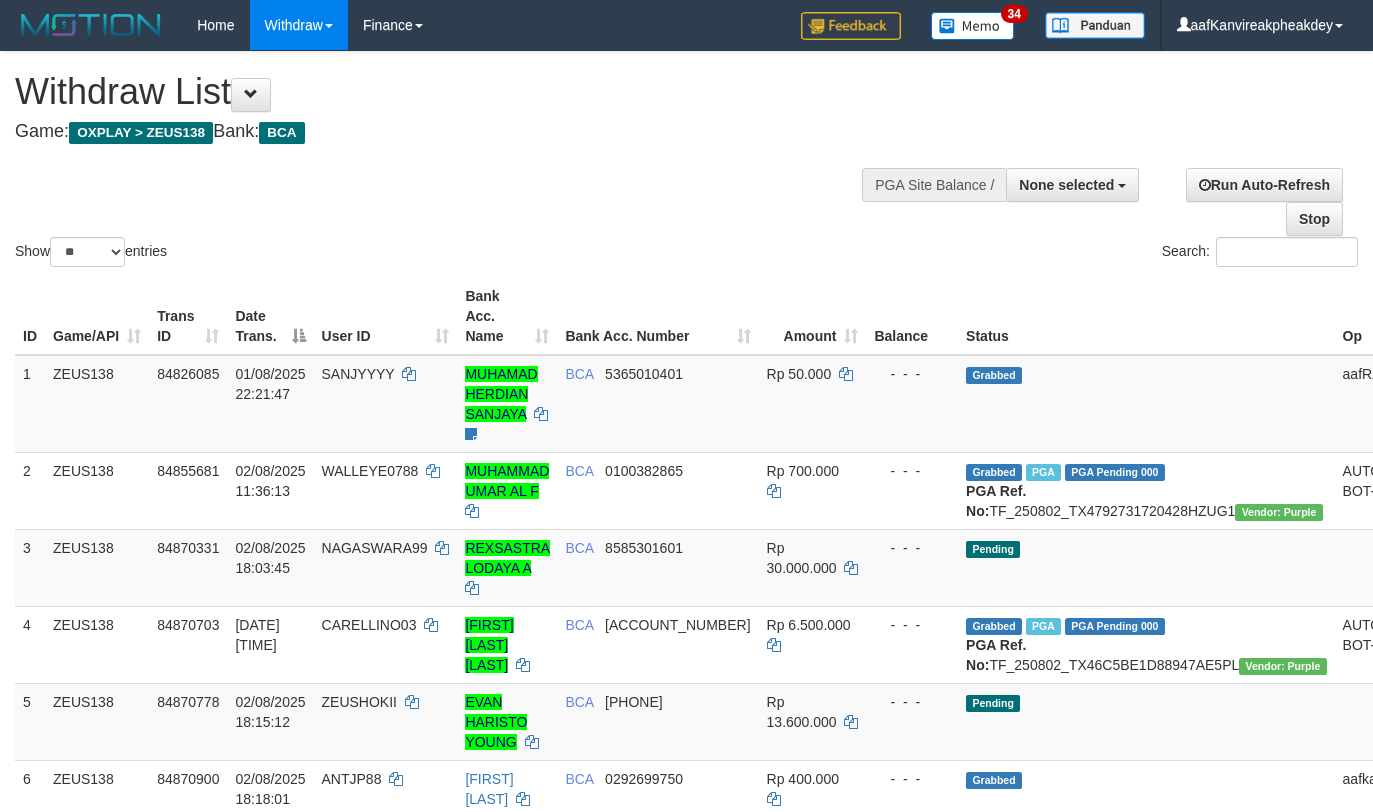 select 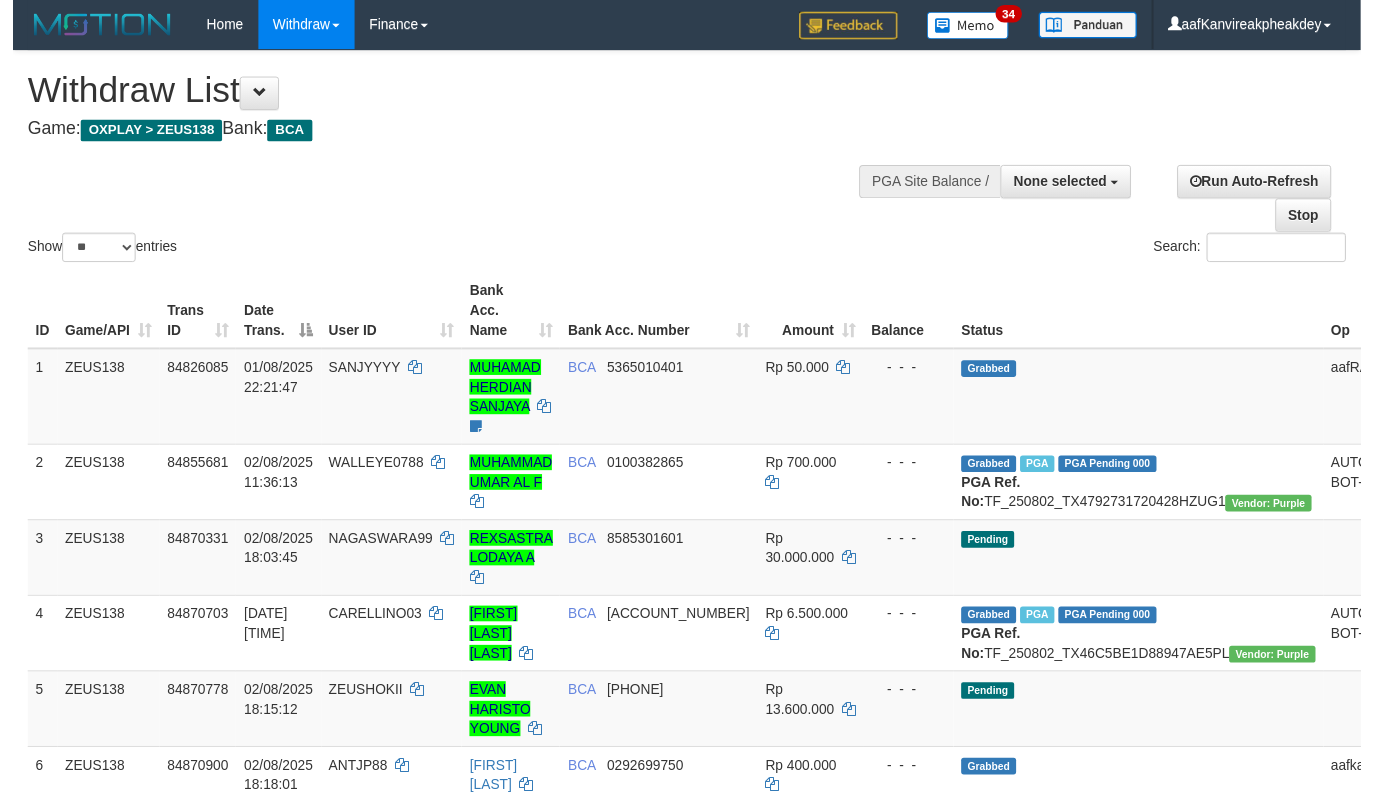 scroll, scrollTop: 0, scrollLeft: 0, axis: both 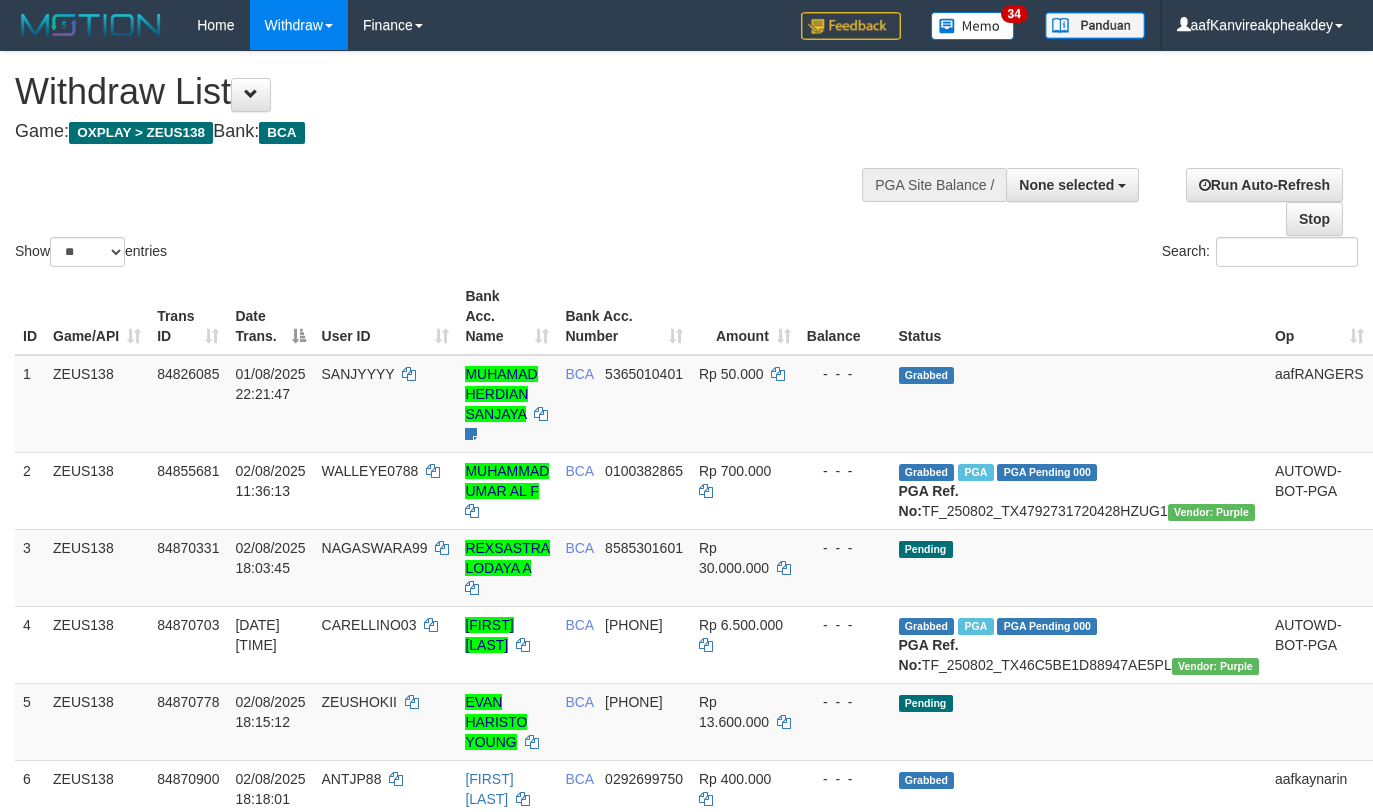 select 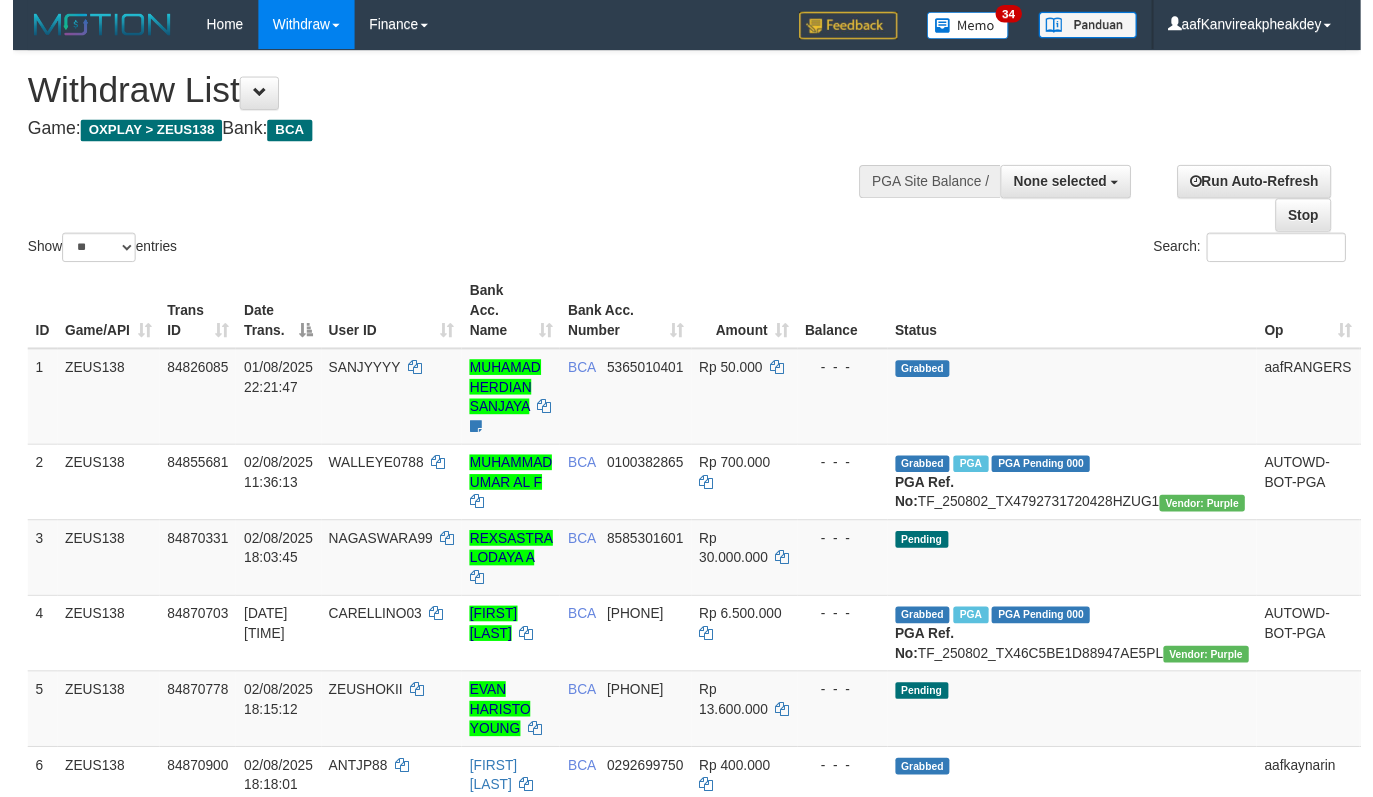 scroll, scrollTop: 0, scrollLeft: 0, axis: both 